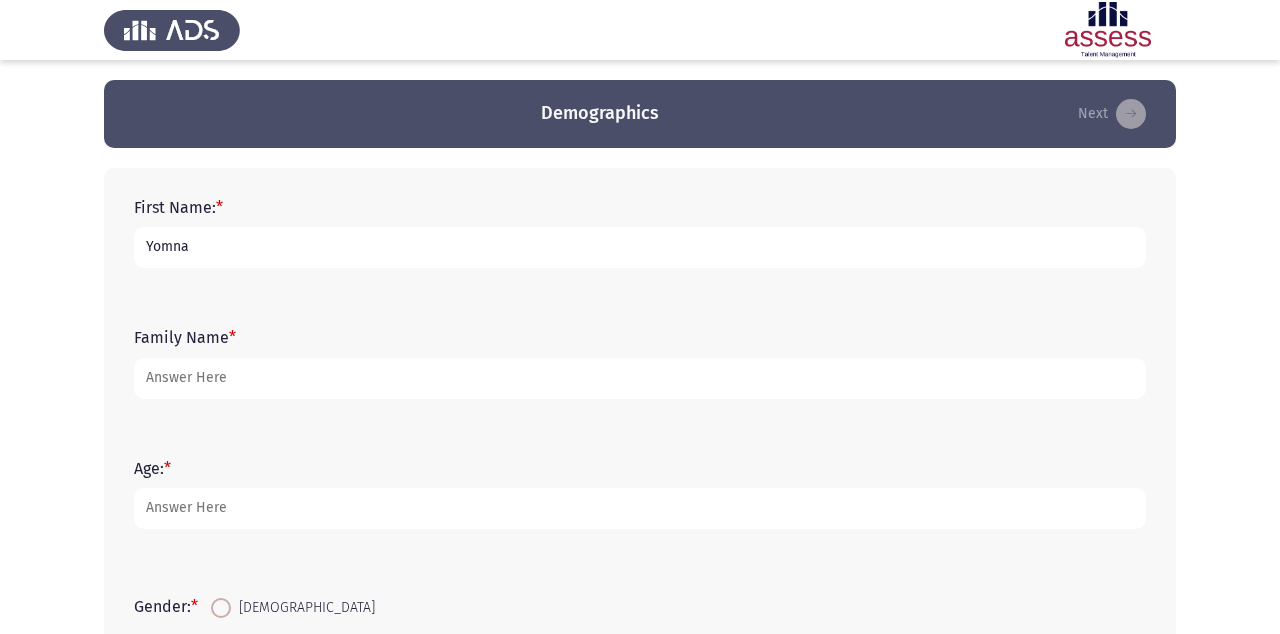 scroll, scrollTop: 0, scrollLeft: 0, axis: both 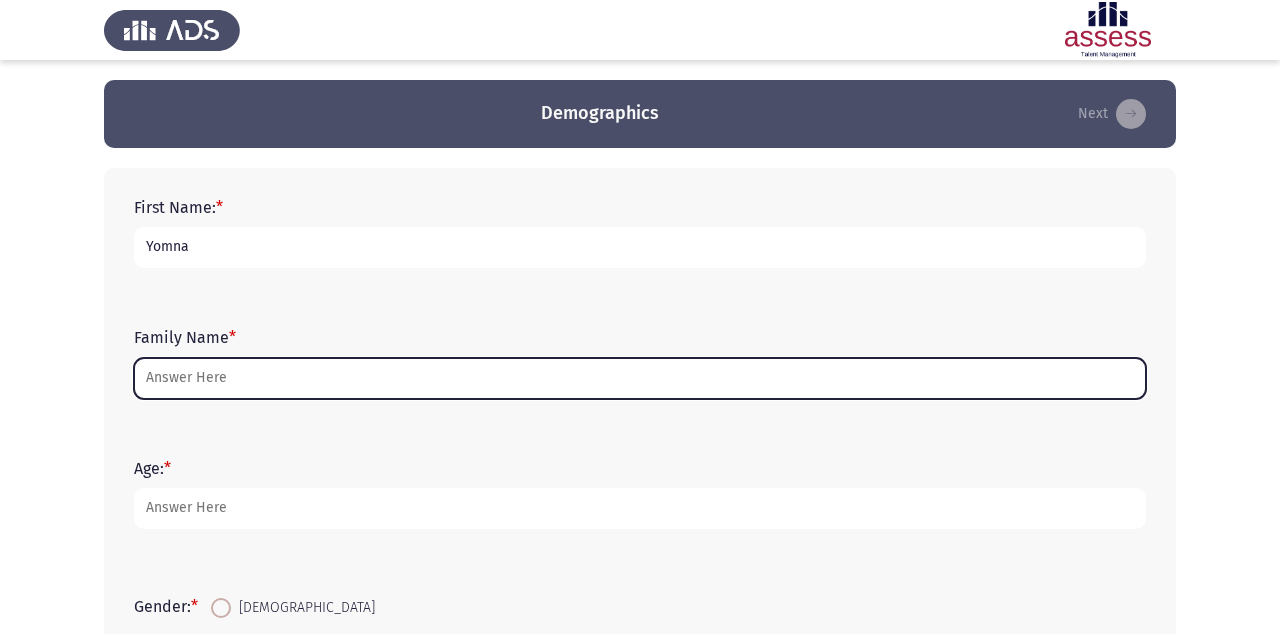 click on "Family Name   *" at bounding box center [640, 378] 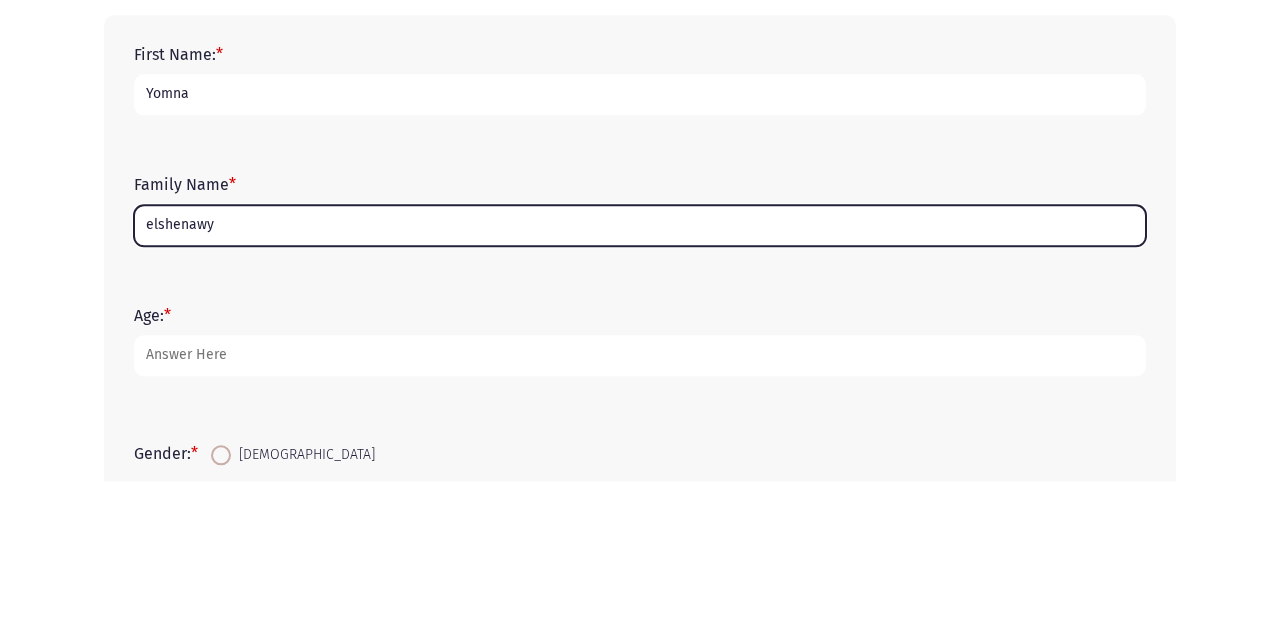 type on "elshenawy" 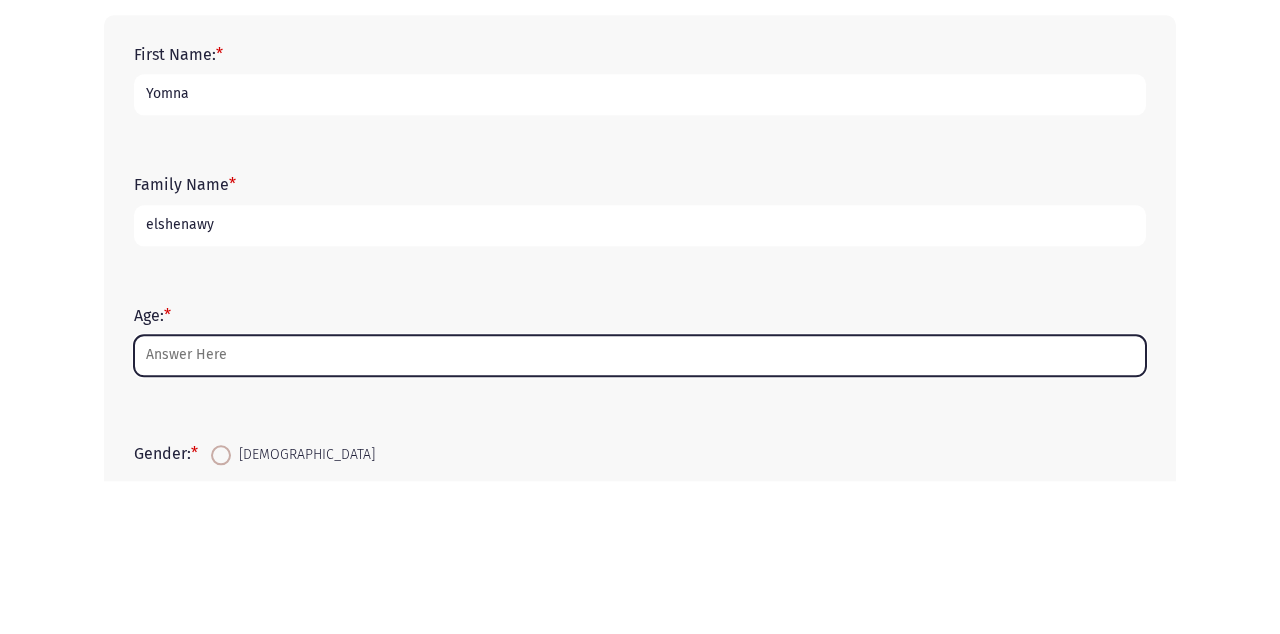 click on "Age:   *" at bounding box center (640, 508) 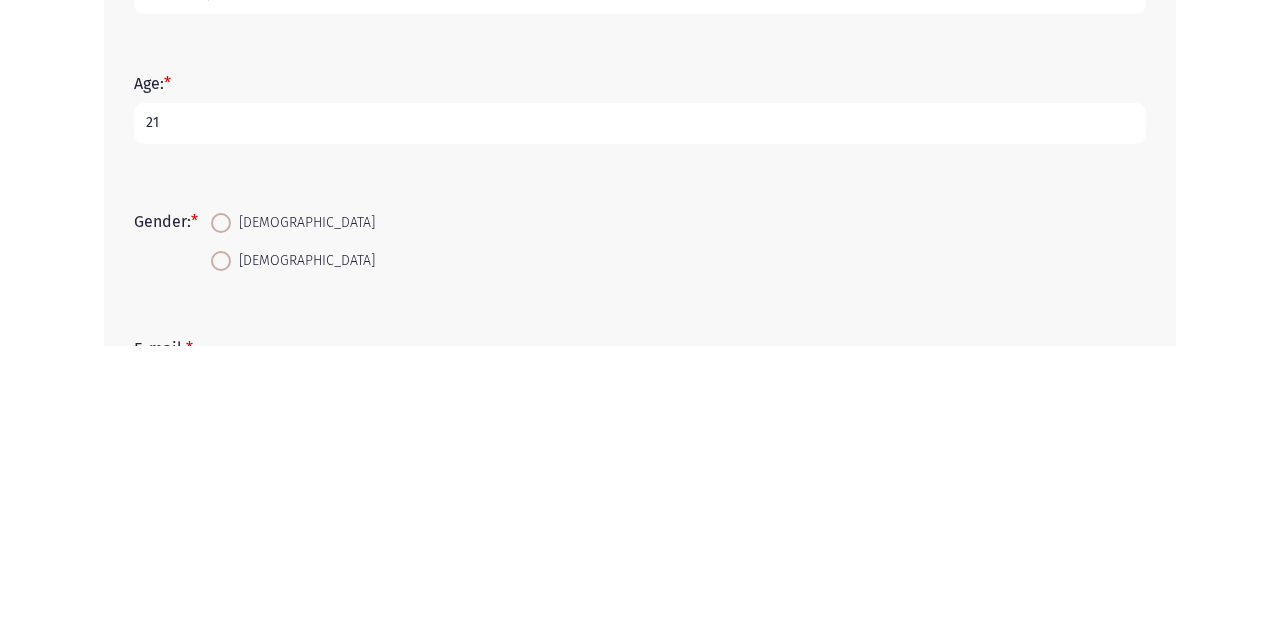 scroll, scrollTop: 98, scrollLeft: 0, axis: vertical 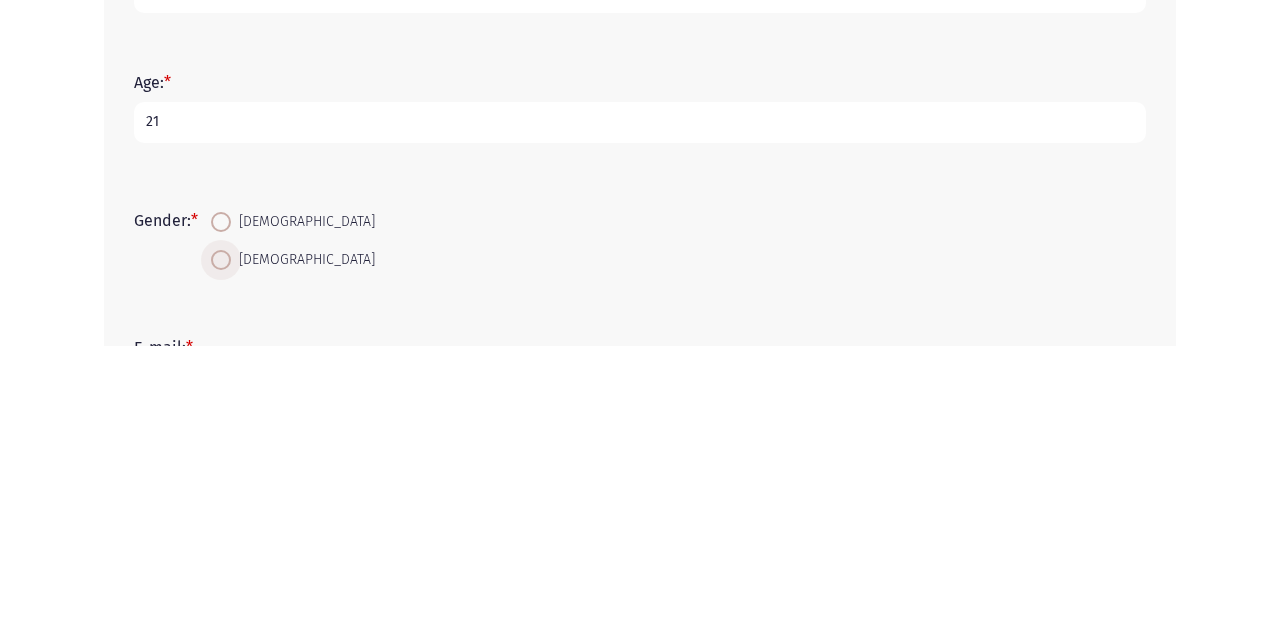 type on "21" 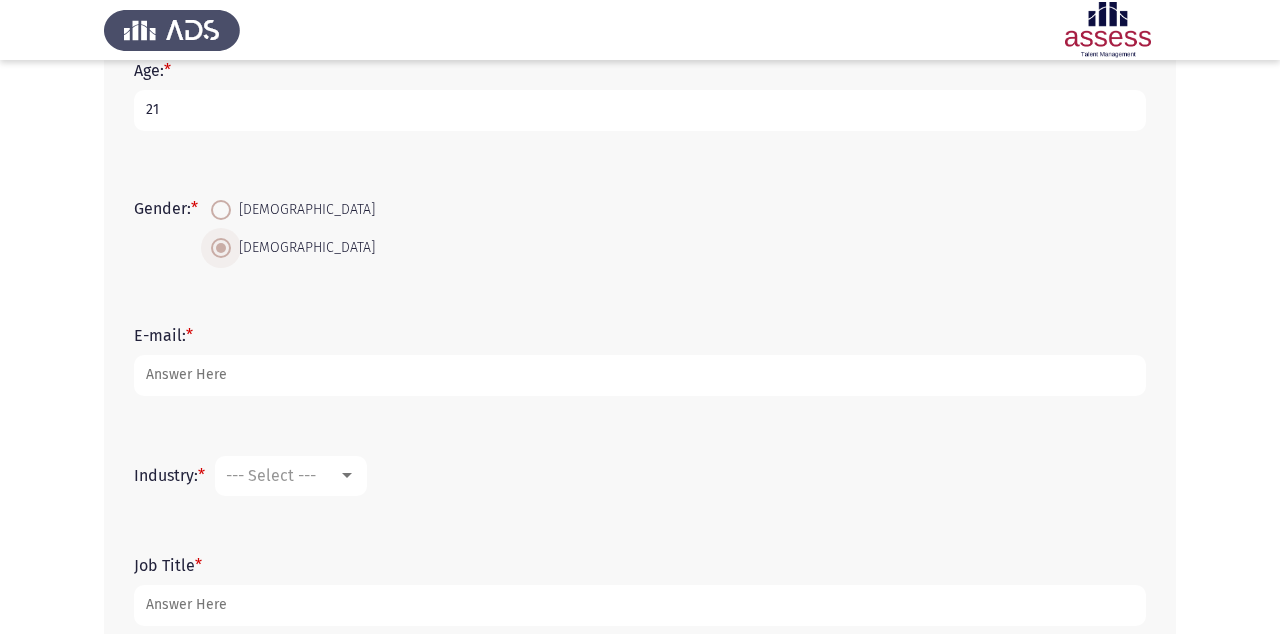 scroll, scrollTop: 397, scrollLeft: 0, axis: vertical 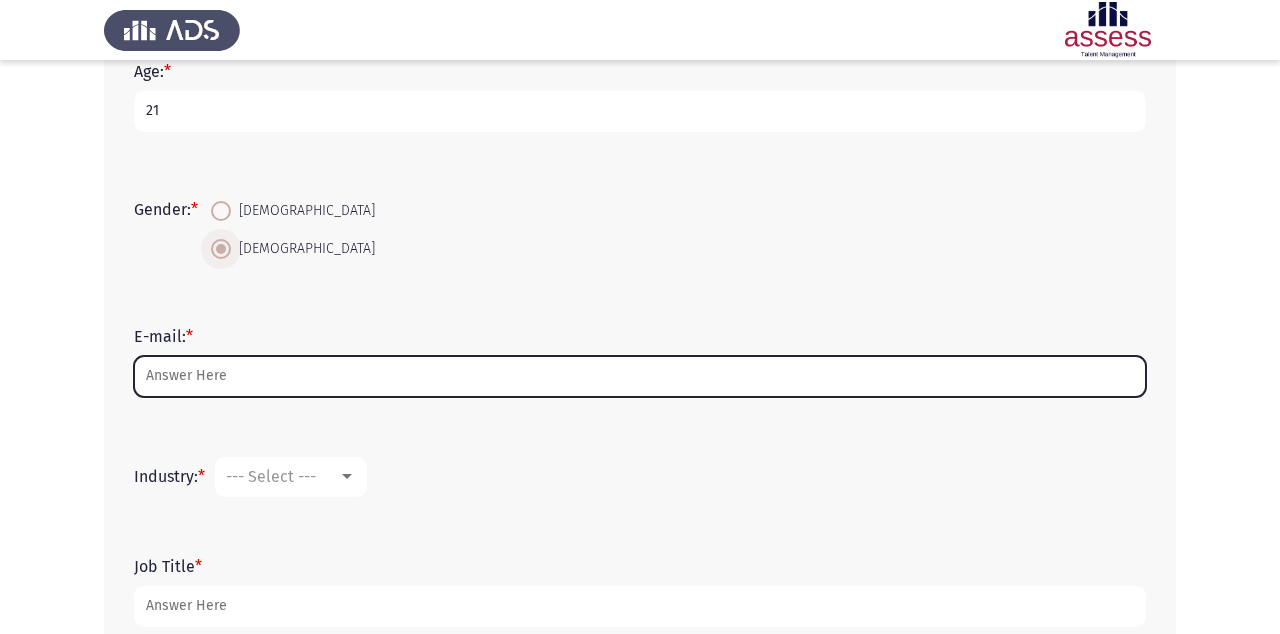 click on "E-mail:   *" at bounding box center [640, 376] 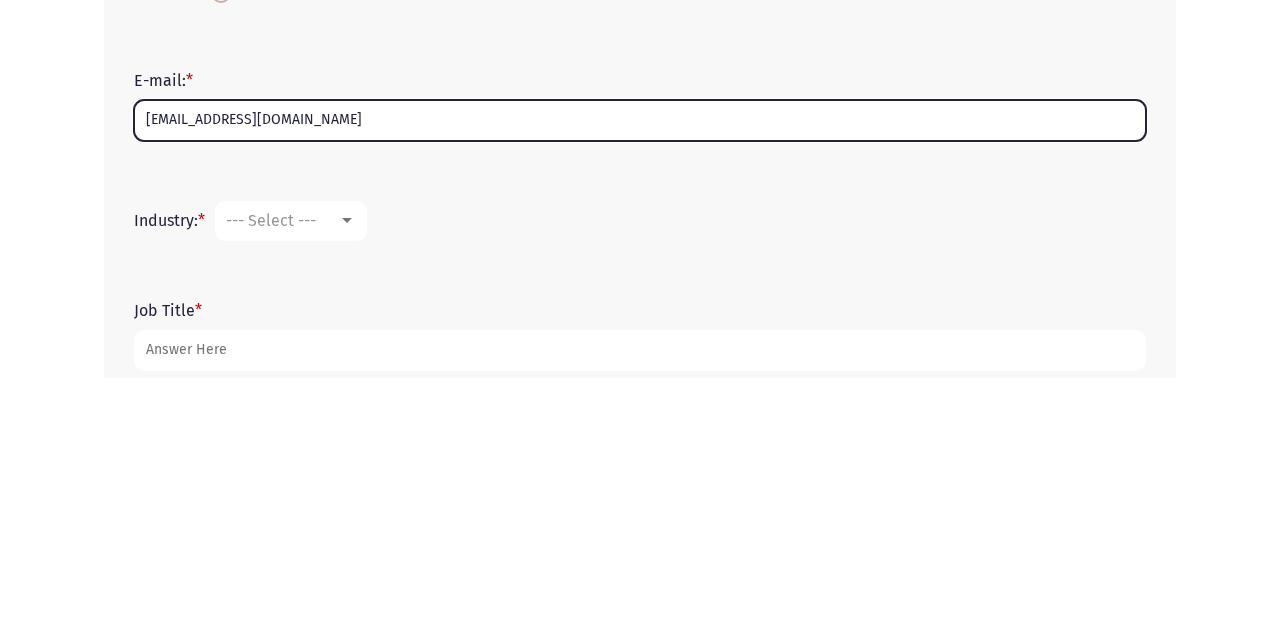 scroll, scrollTop: 397, scrollLeft: 0, axis: vertical 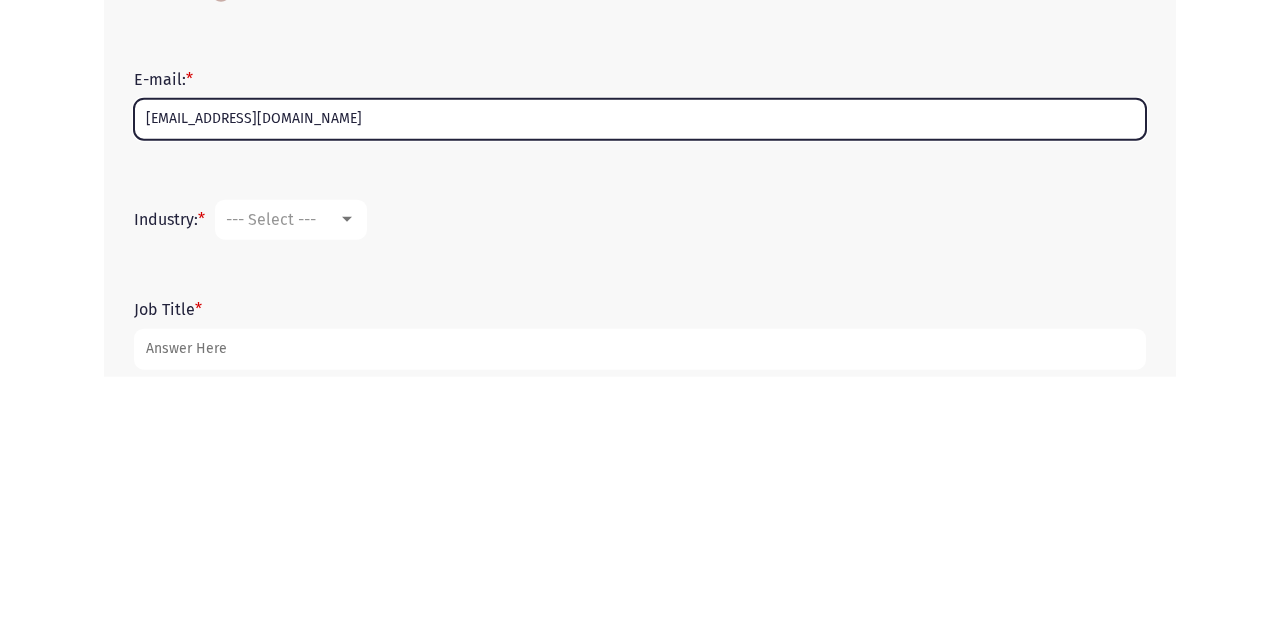 type on "[EMAIL_ADDRESS][DOMAIN_NAME]" 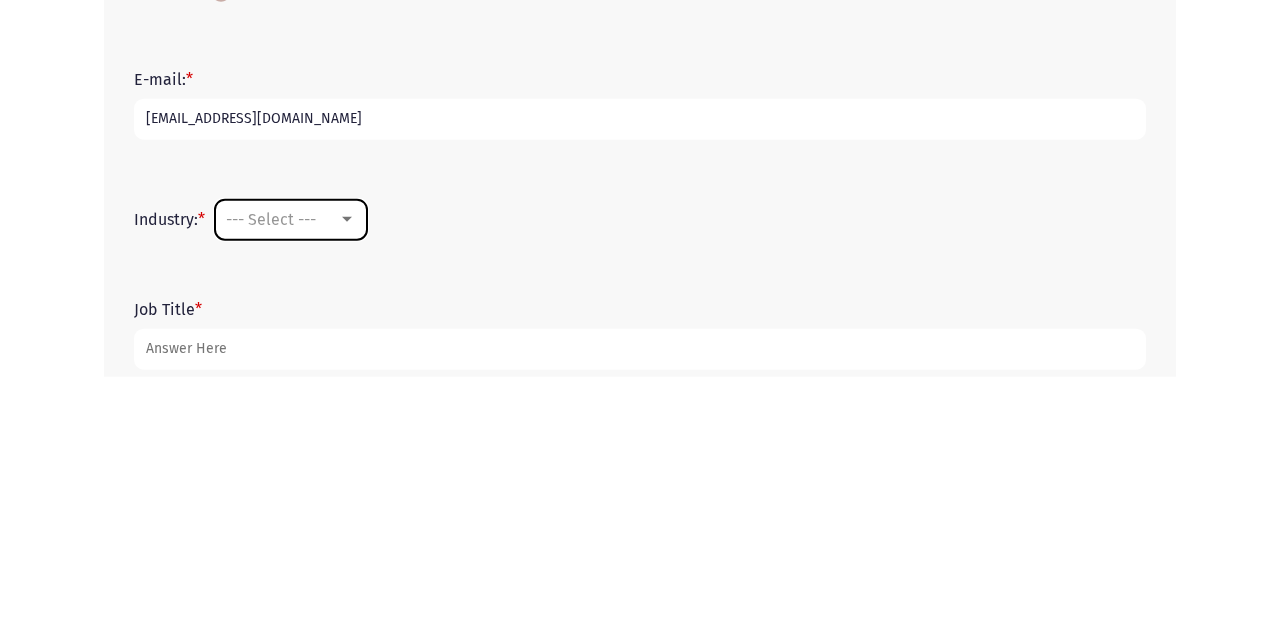 click on "--- Select ---" at bounding box center [271, 476] 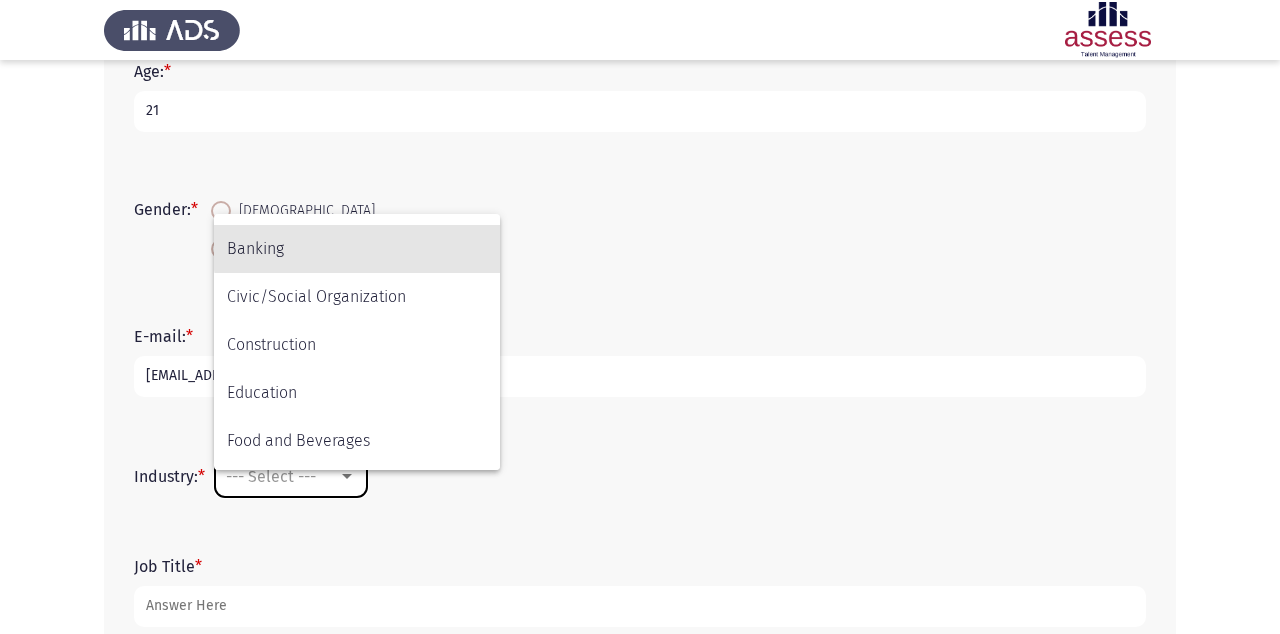 scroll, scrollTop: 190, scrollLeft: 0, axis: vertical 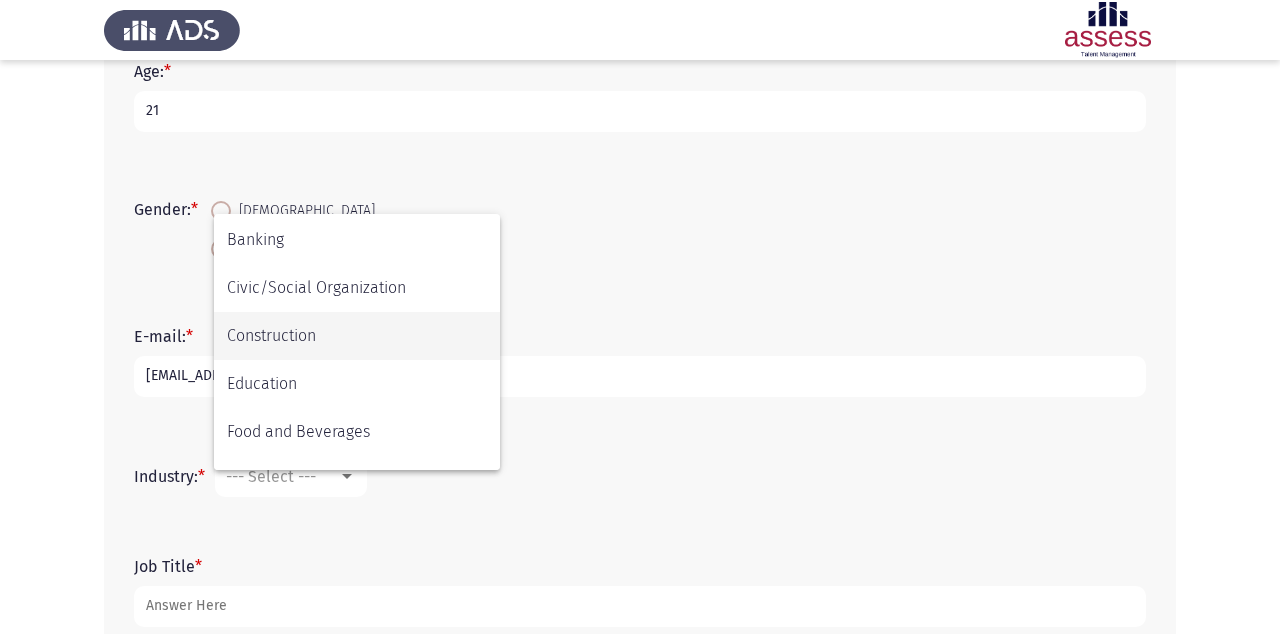 click on "Construction" at bounding box center [357, 336] 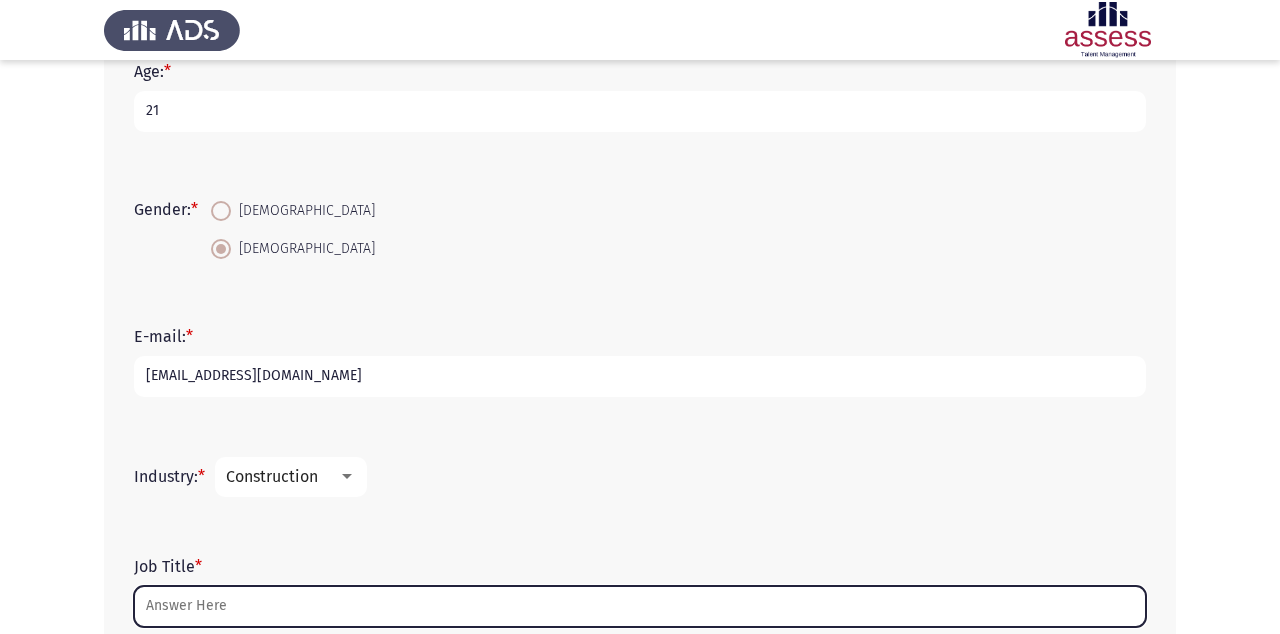 click on "Job Title   *" at bounding box center [640, 606] 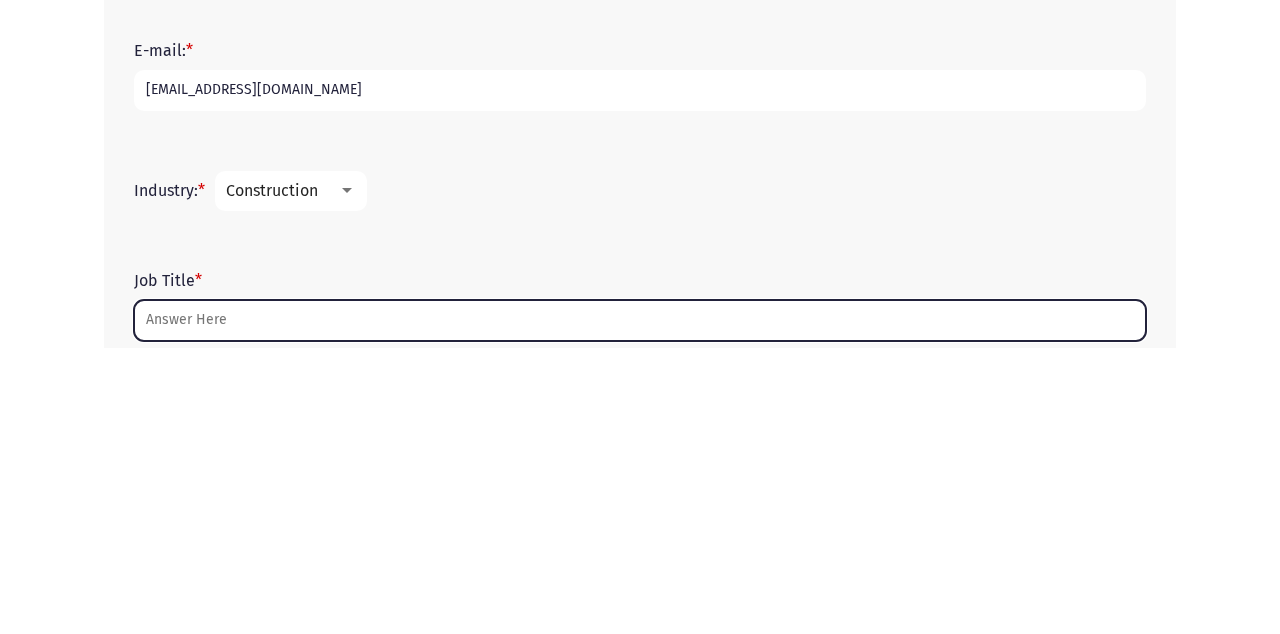 scroll, scrollTop: 425, scrollLeft: 0, axis: vertical 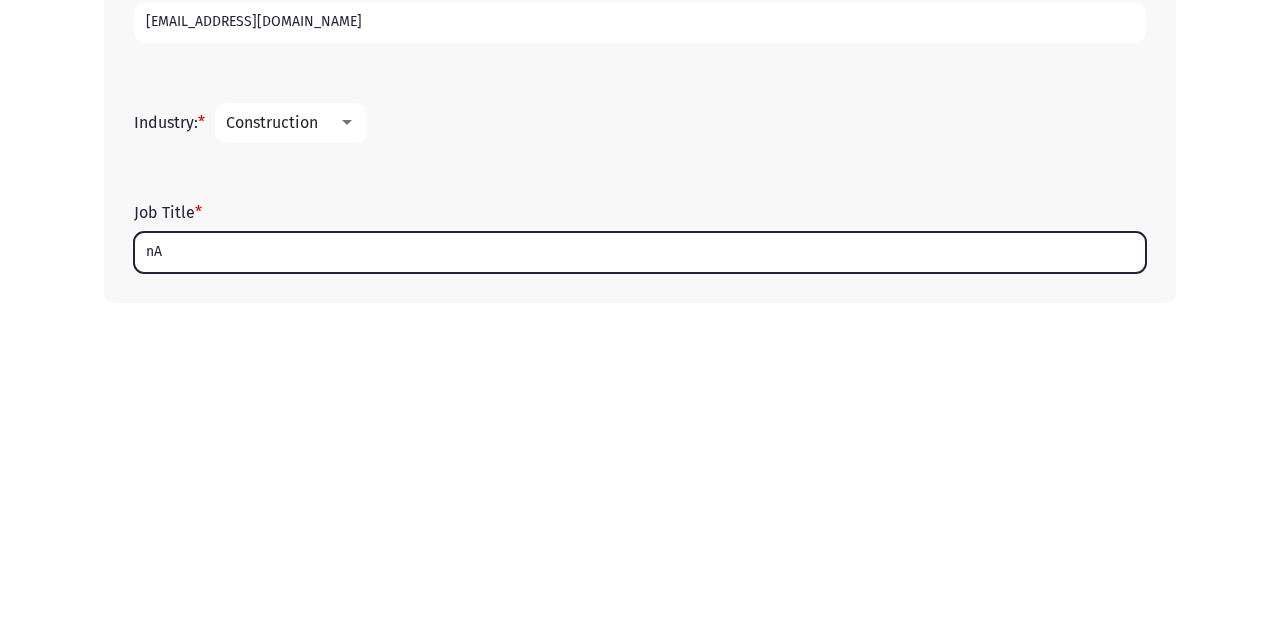 type on "n" 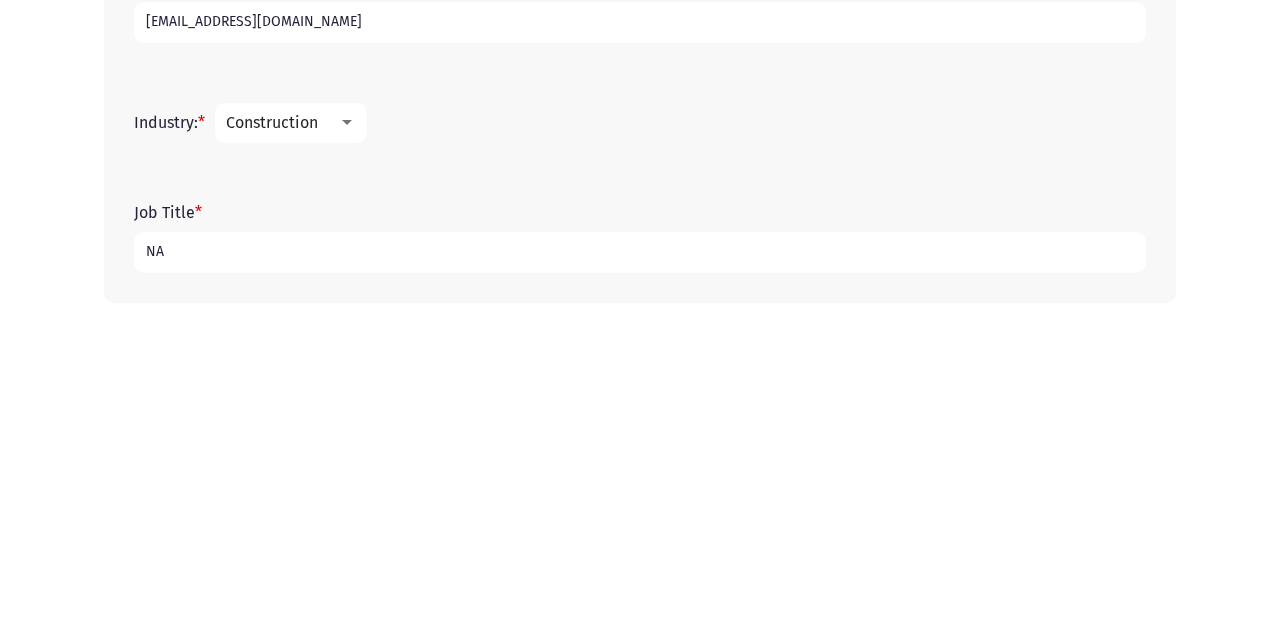 type on "NA" 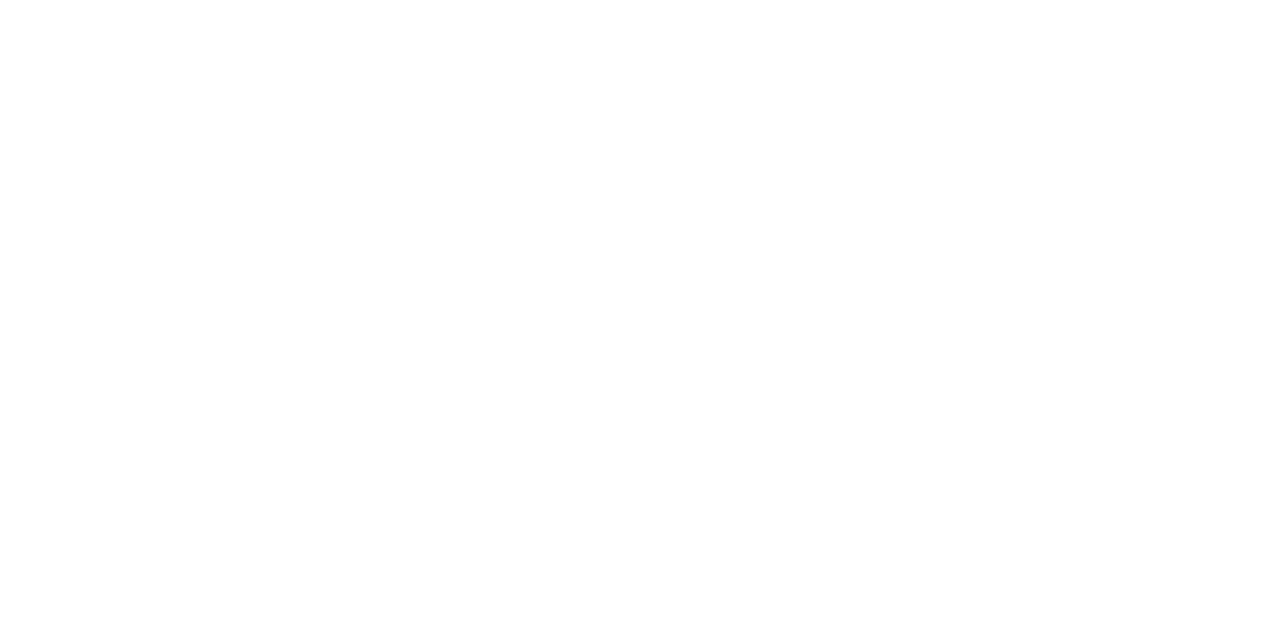 scroll, scrollTop: 0, scrollLeft: 0, axis: both 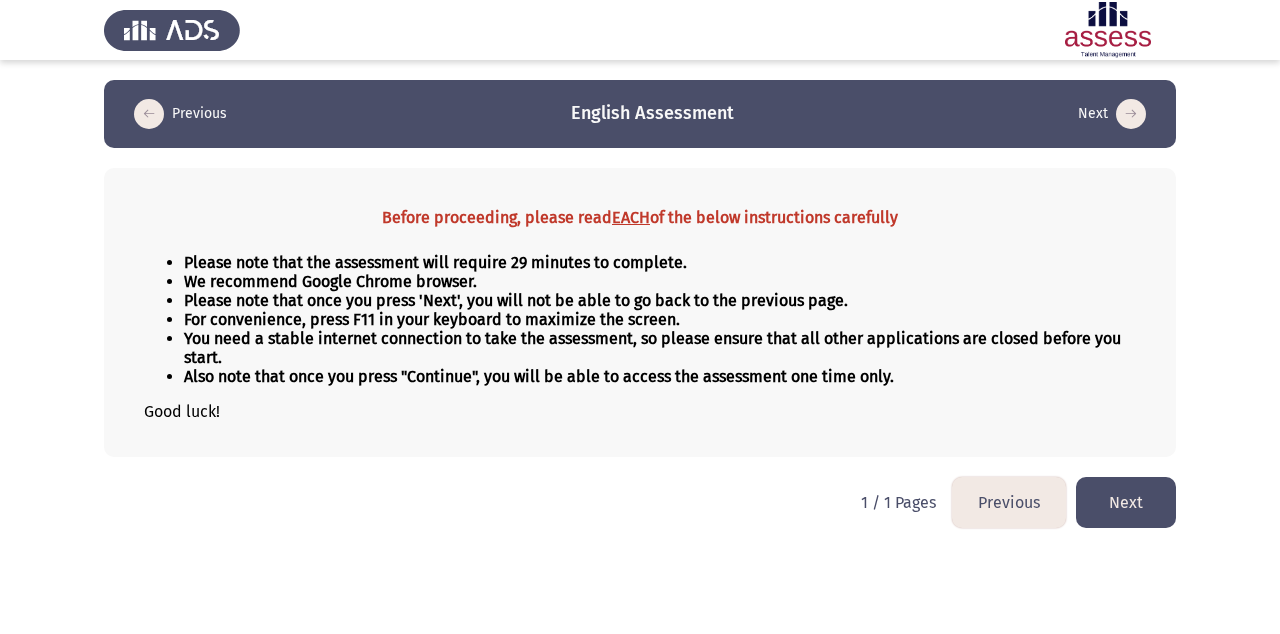 click on "Next" 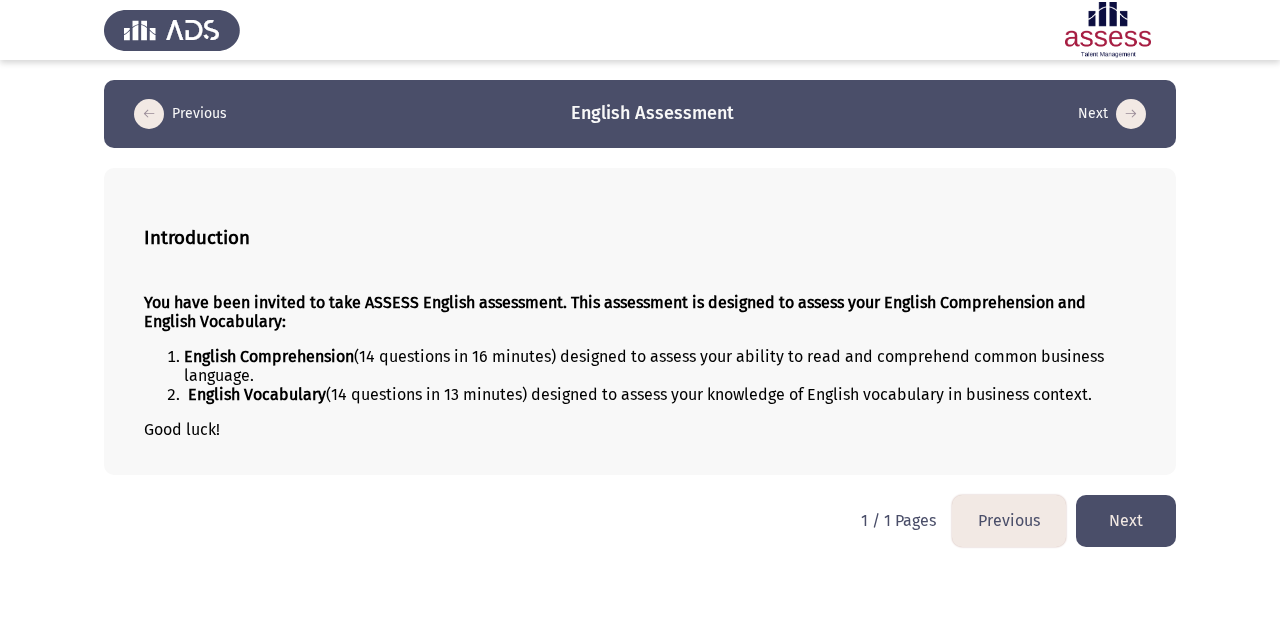 click on "Next" 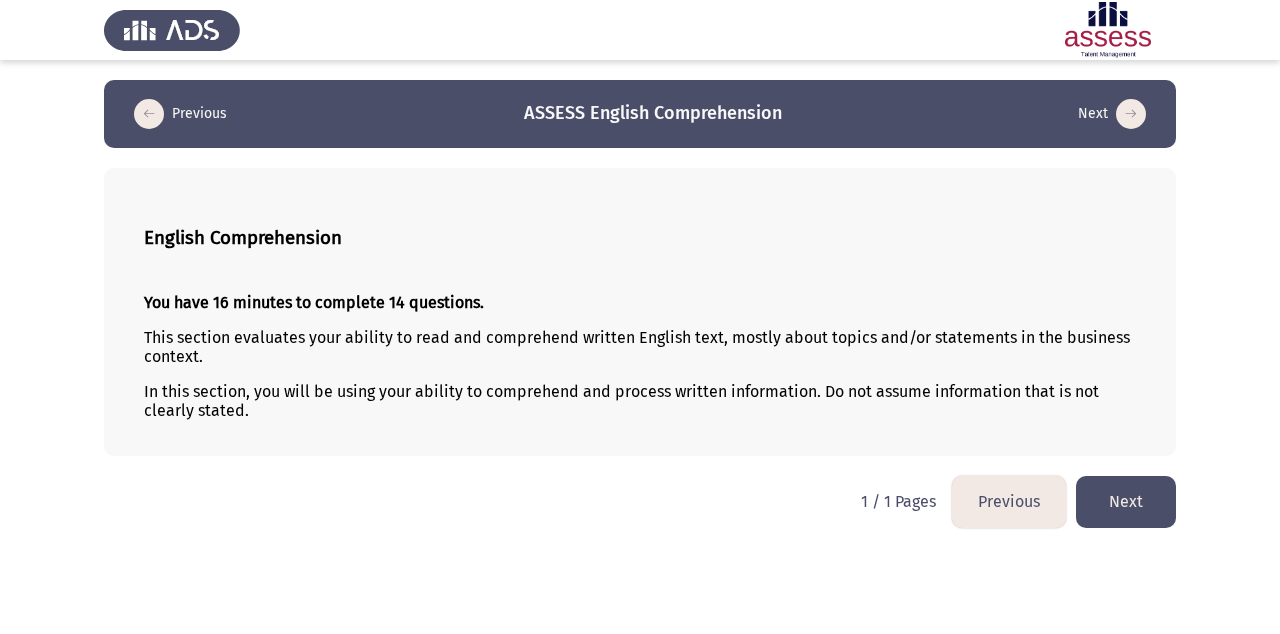 click on "Next" 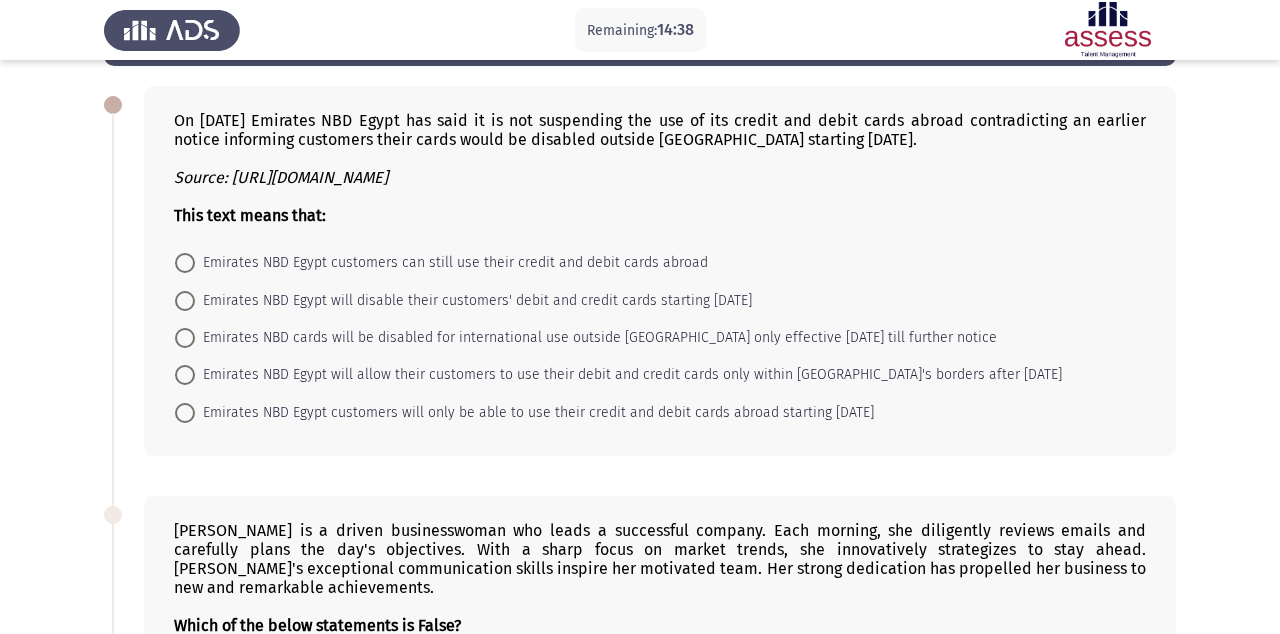scroll, scrollTop: 90, scrollLeft: 0, axis: vertical 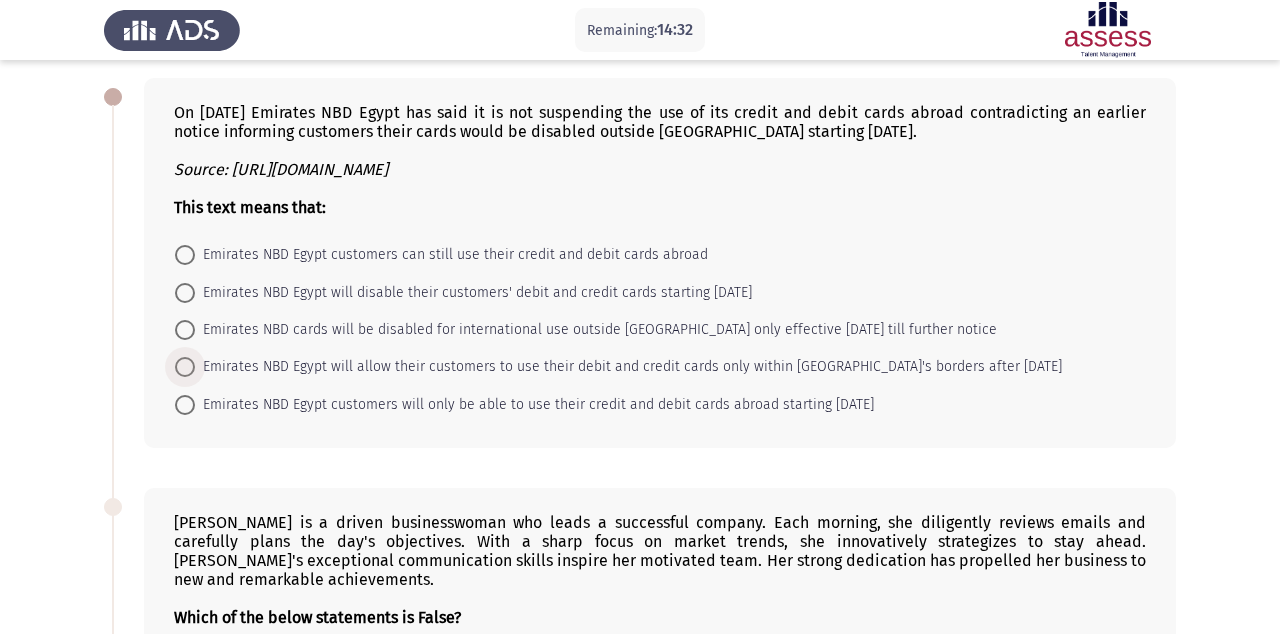 click on "Emirates NBD Egypt will allow their customers to use their debit and credit cards only within [GEOGRAPHIC_DATA]'s borders after [DATE]" at bounding box center [628, 367] 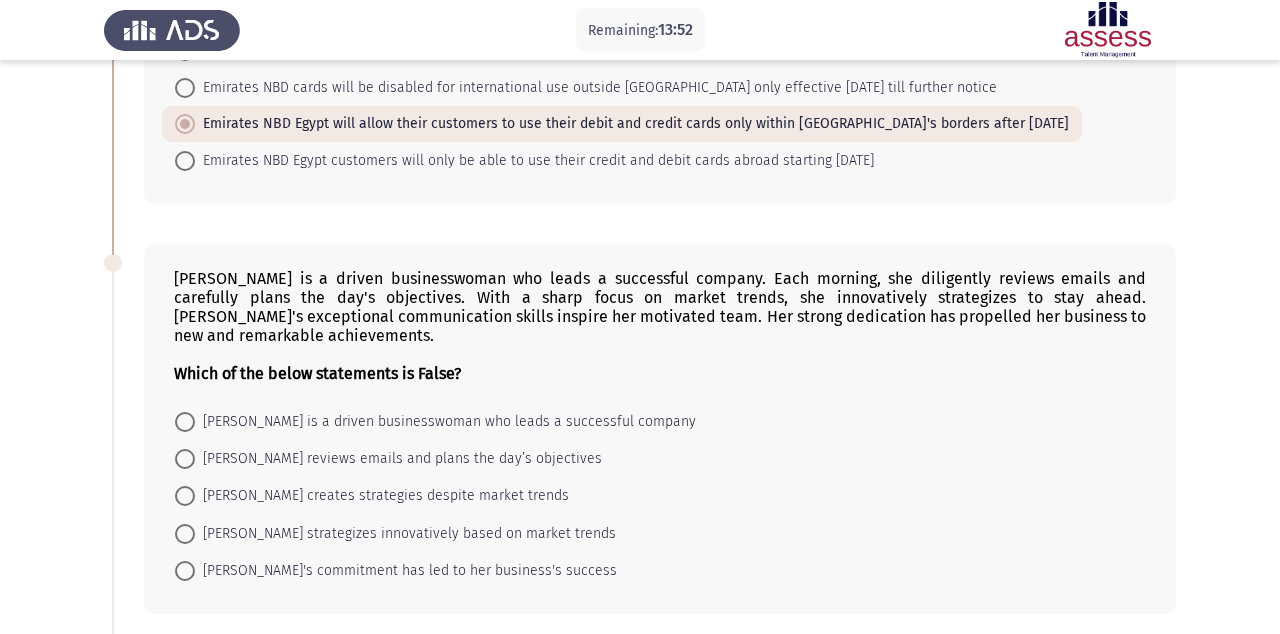 scroll, scrollTop: 331, scrollLeft: 0, axis: vertical 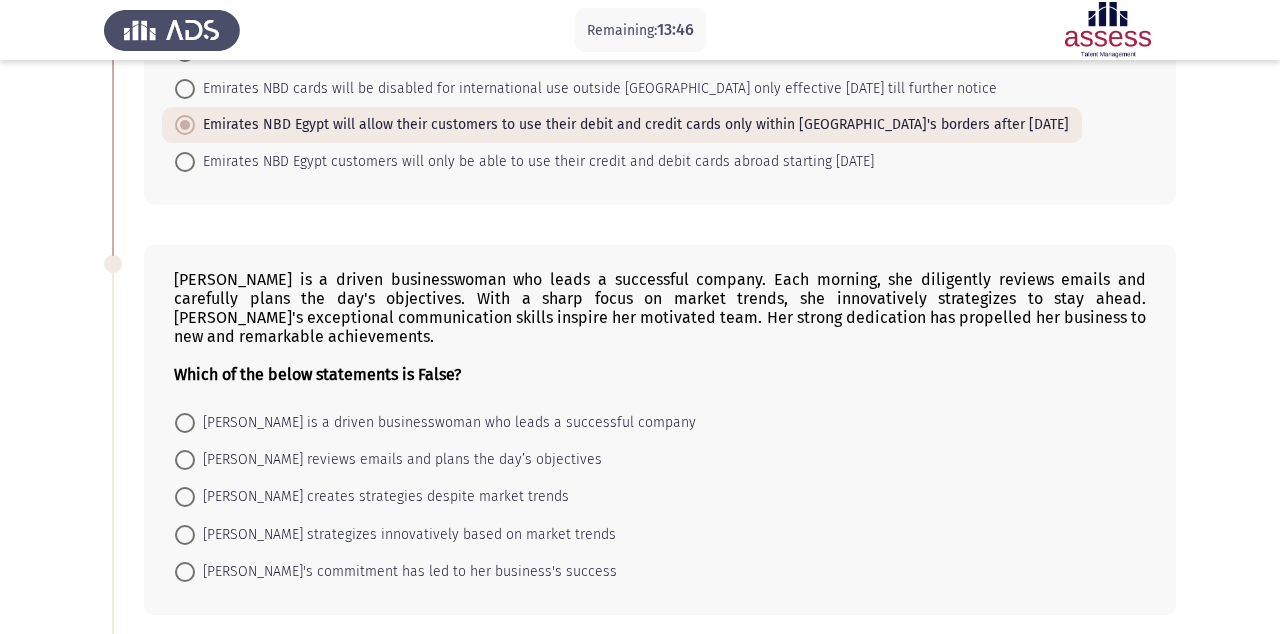 click on "[PERSON_NAME] creates strategies despite market trends" at bounding box center (382, 497) 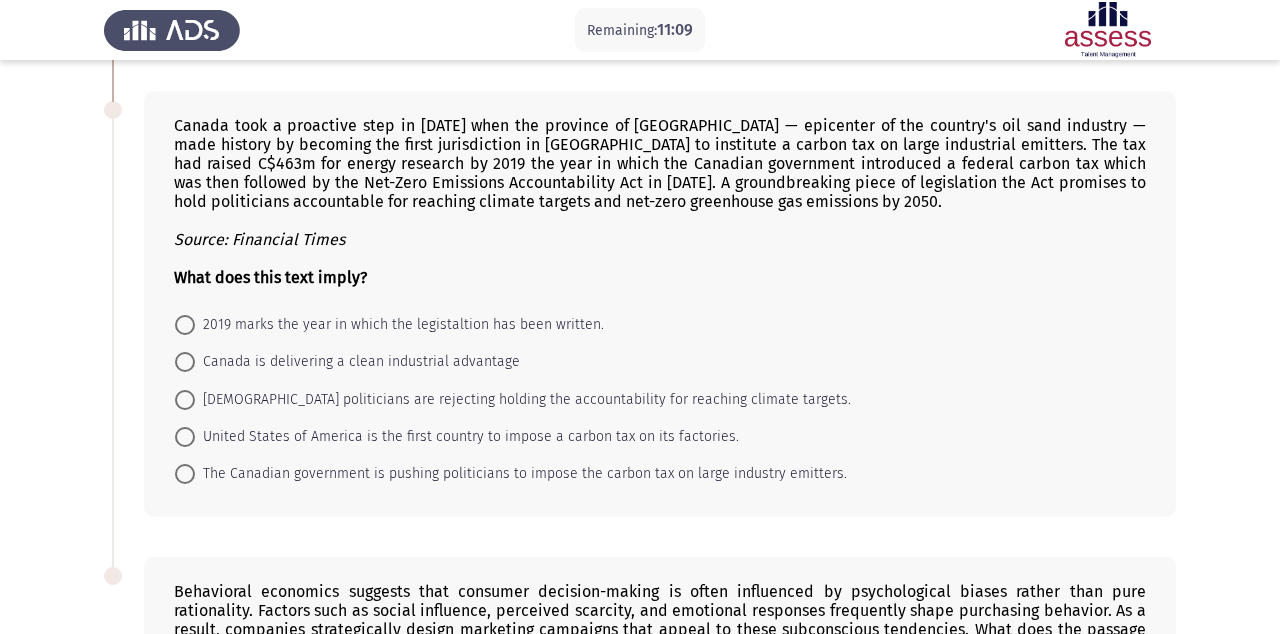 scroll, scrollTop: 862, scrollLeft: 0, axis: vertical 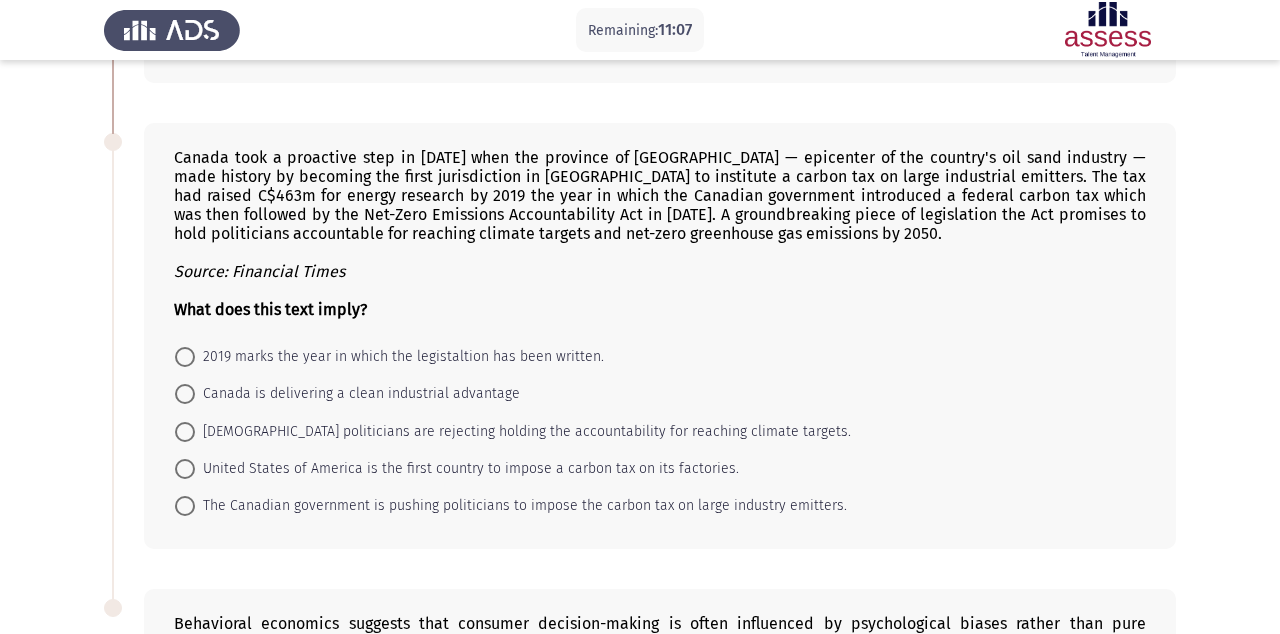 click on "The Canadian government is pushing politicians to impose the carbon tax on large industry emitters." at bounding box center [521, 506] 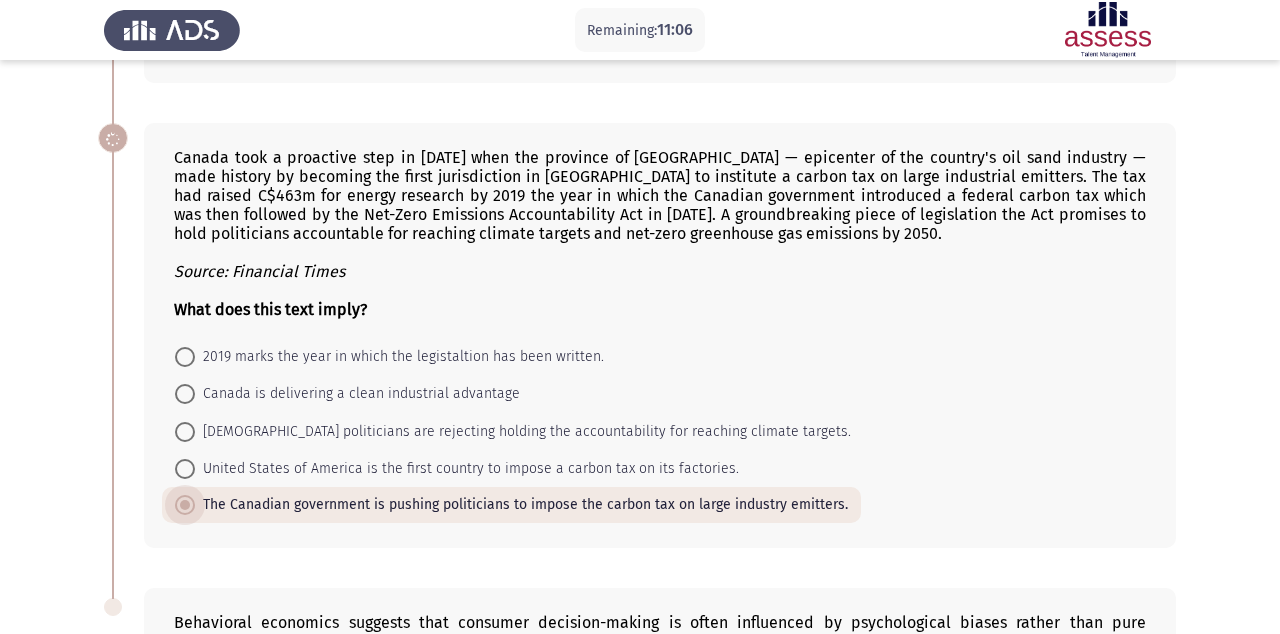 click on "The Canadian government is pushing politicians to impose the carbon tax on large industry emitters." at bounding box center (521, 505) 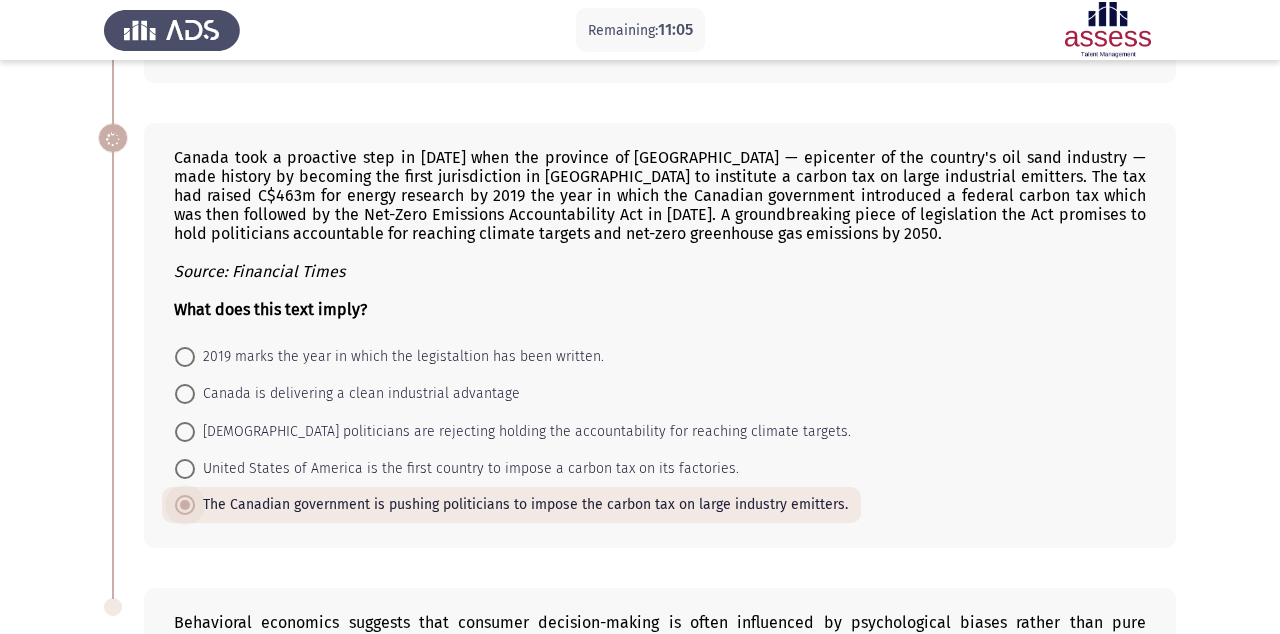 click on "Canada is delivering a clean industrial advantage" at bounding box center [357, 394] 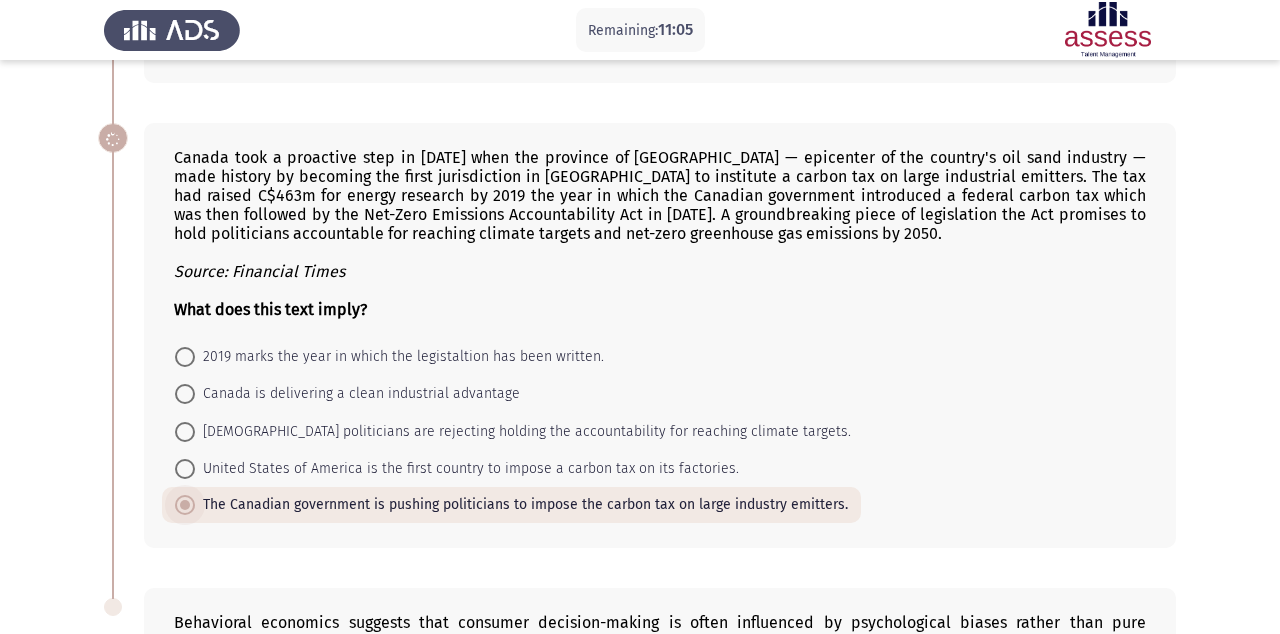 click on "Canada is delivering a clean industrial advantage" at bounding box center [185, 394] 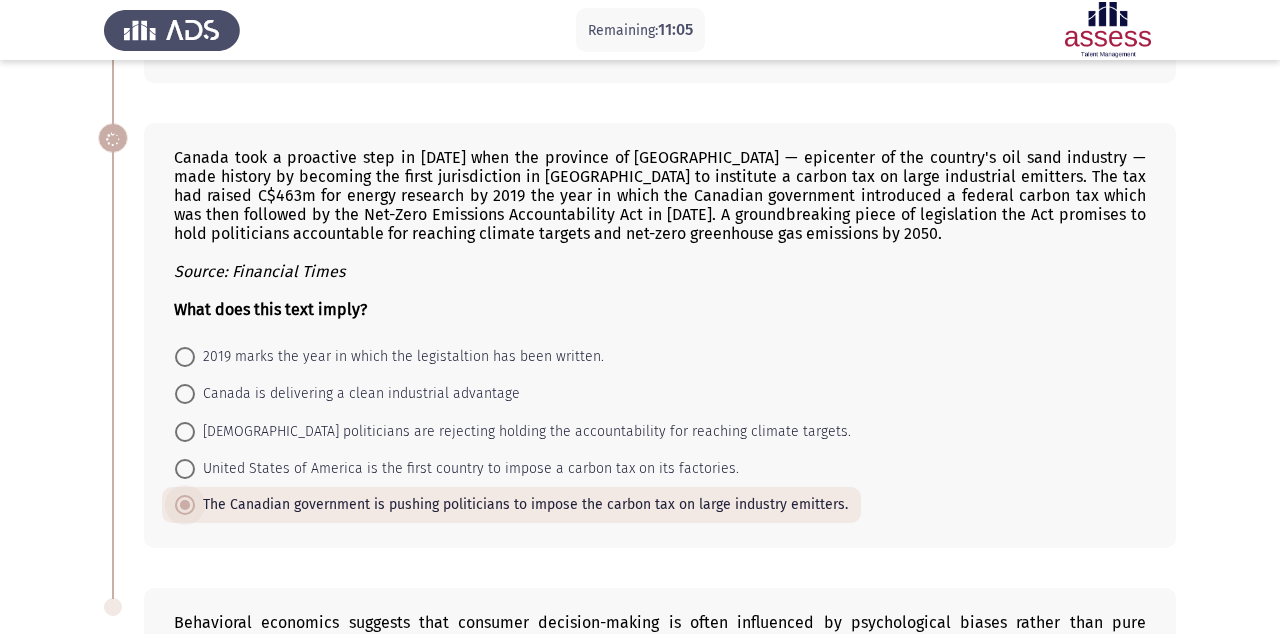 radio on "true" 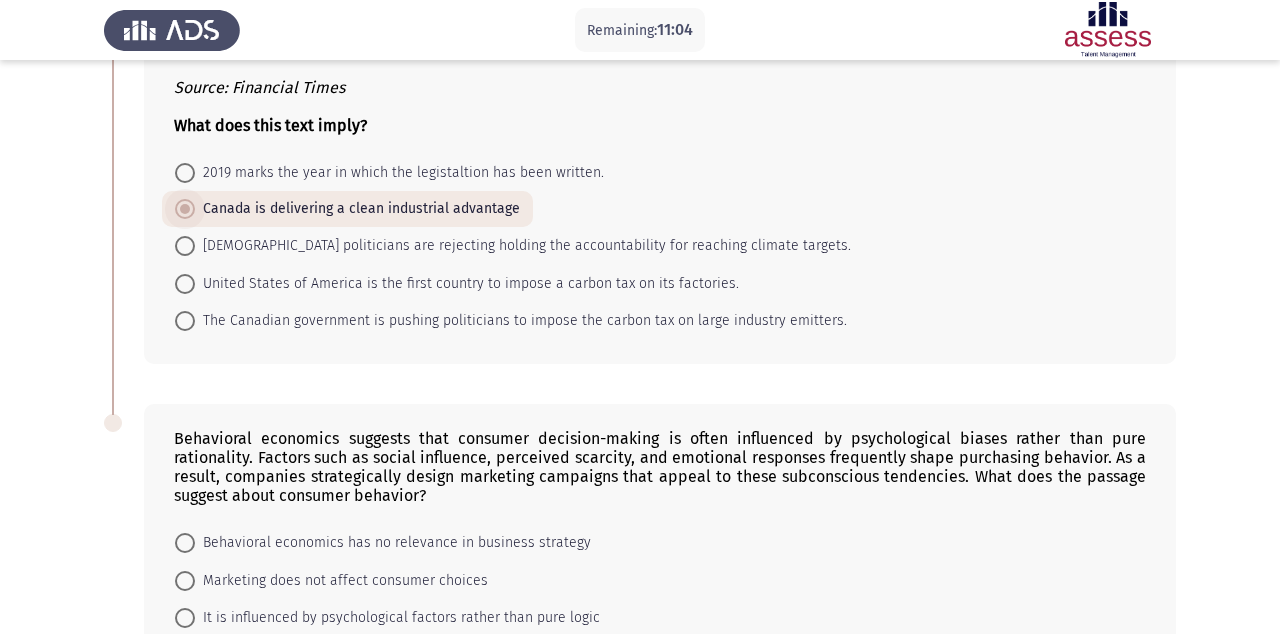 scroll, scrollTop: 1120, scrollLeft: 0, axis: vertical 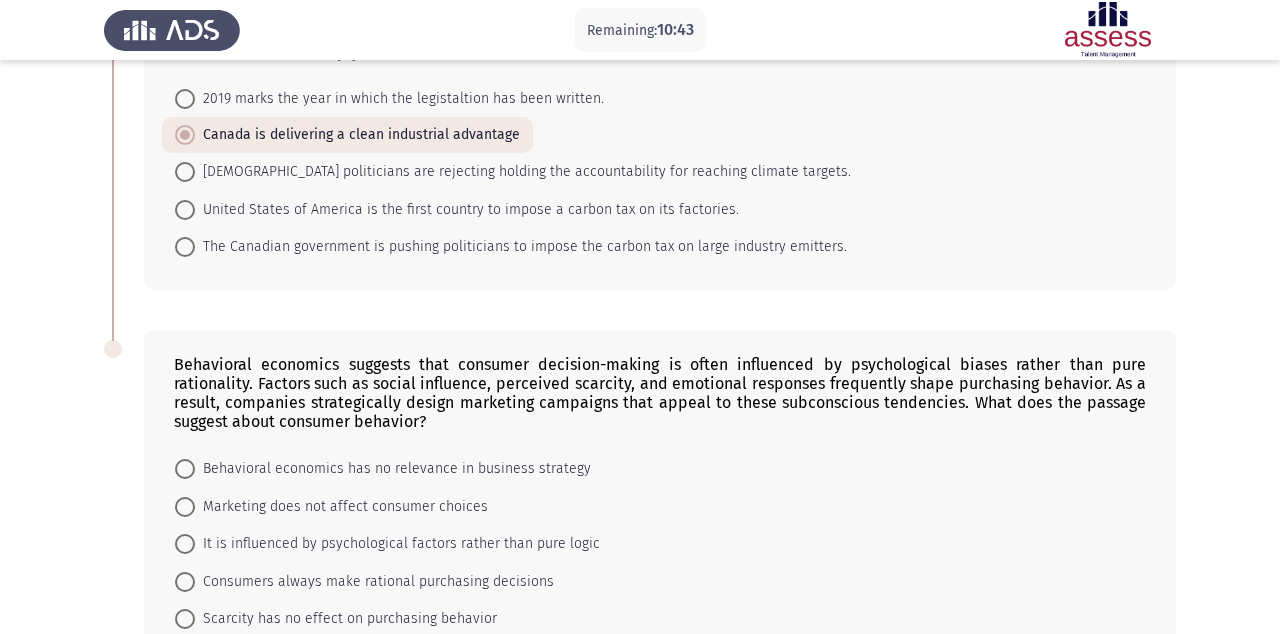 click on "Behavioral economics has no relevance in business strategy     Marketing does not affect consumer choices     It is influenced by psychological factors rather than pure logic     Consumers always make rational purchasing decisions     Scarcity has no effect on purchasing behavior" 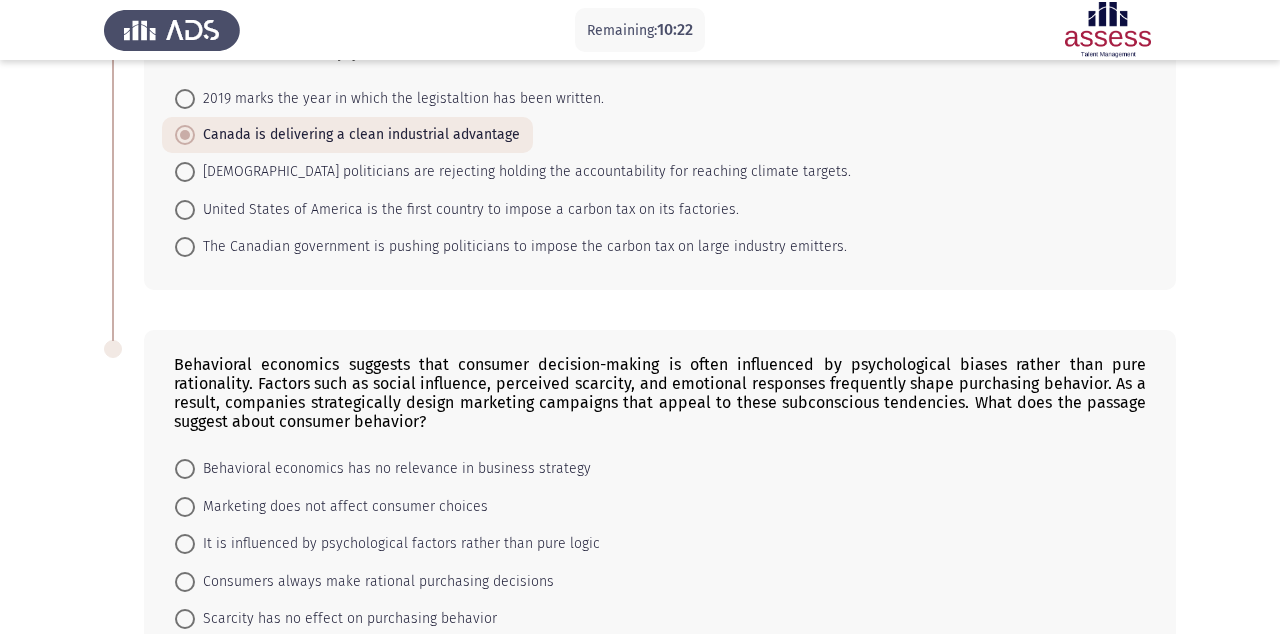 click on "Behavioral economics suggests that consumer decision-making is often influenced by psychological biases rather than pure rationality. Factors such as social influence, perceived scarcity, and emotional responses frequently shape purchasing behavior. As a result, companies strategically design marketing campaigns that appeal to these subconscious tendencies.
What does the passage suggest about consumer behavior?    Behavioral economics has no relevance in business strategy     Marketing does not affect consumer choices     It is influenced by psychological factors rather than pure logic     Consumers always make rational purchasing decisions     Scarcity has no effect on purchasing behavior" 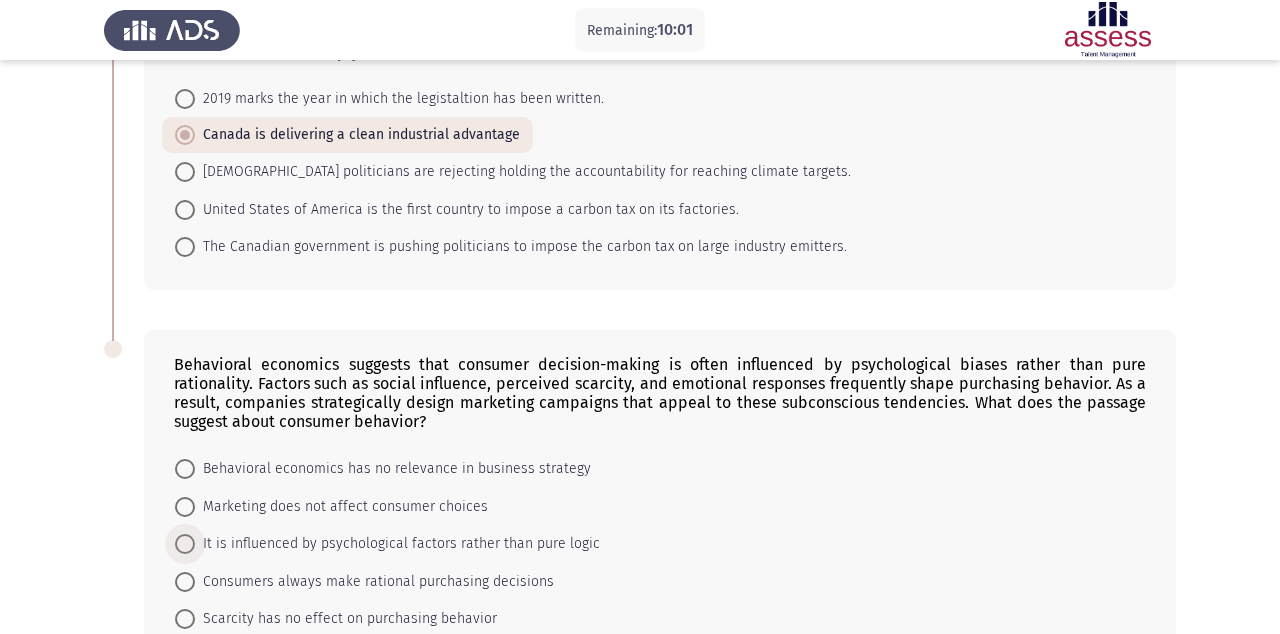 click on "It is influenced by psychological factors rather than pure logic" at bounding box center (397, 544) 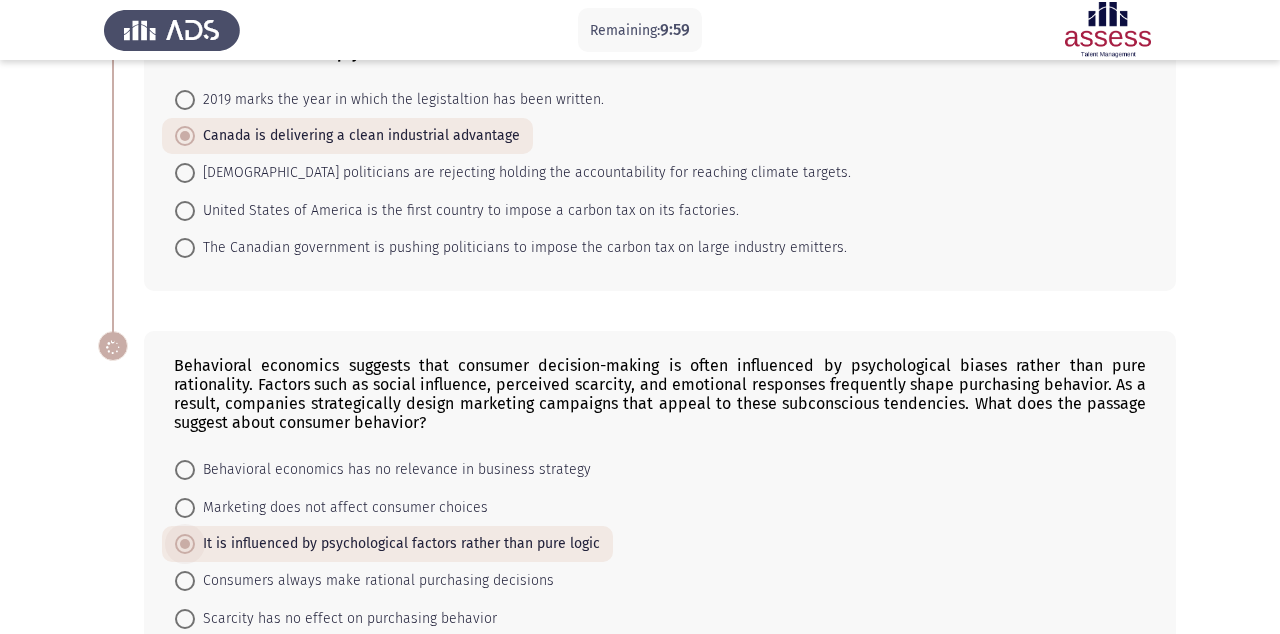 click on "Next" 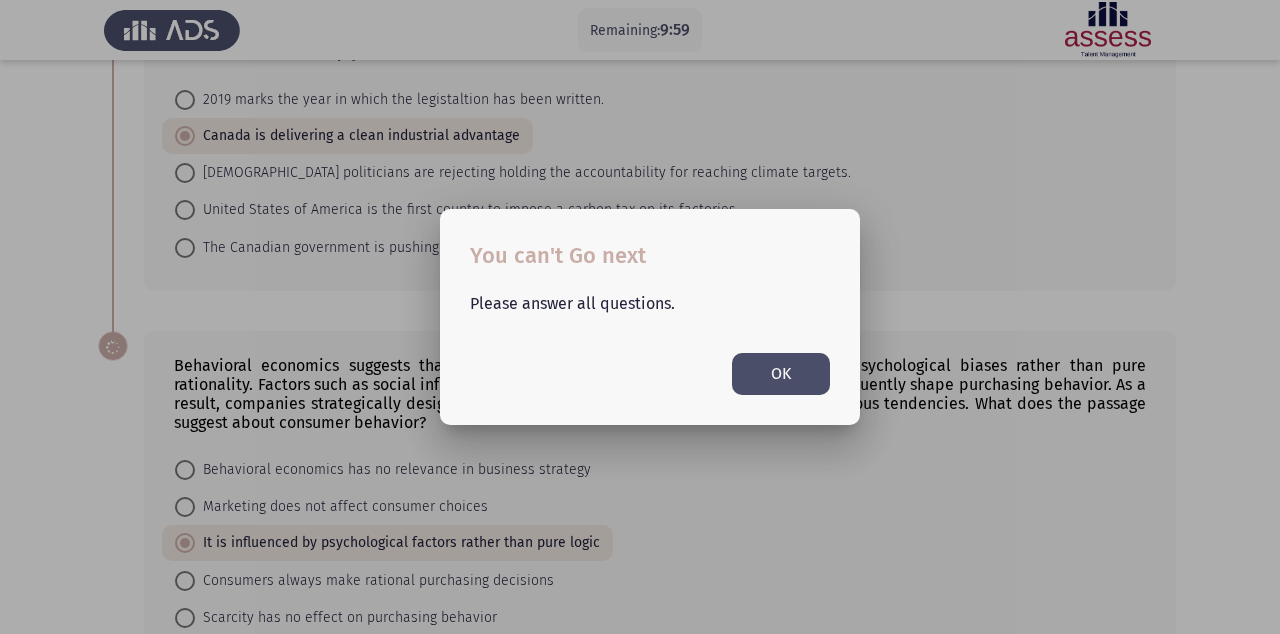 scroll, scrollTop: 0, scrollLeft: 0, axis: both 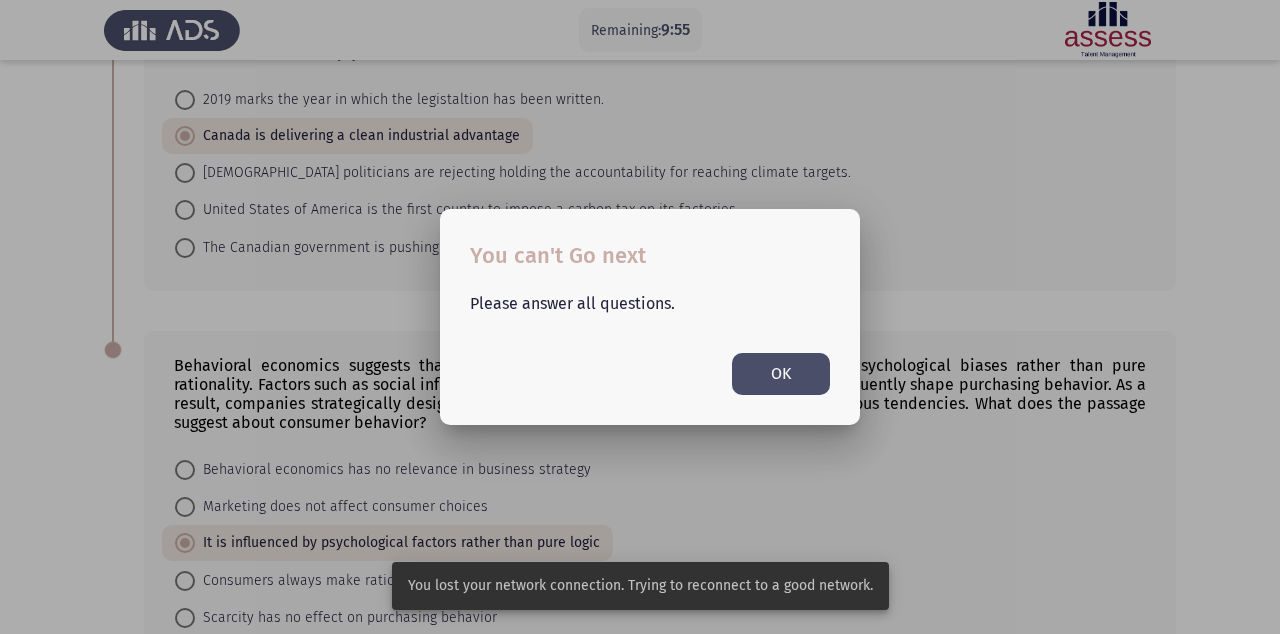 click at bounding box center [640, 317] 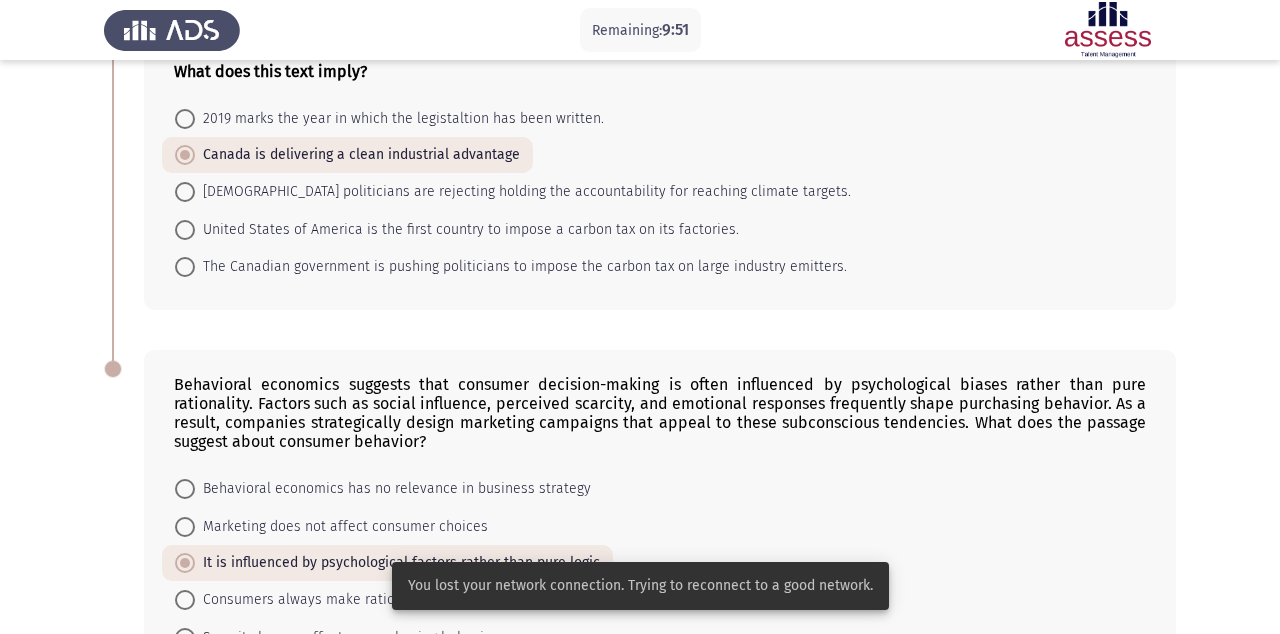 scroll, scrollTop: 1119, scrollLeft: 0, axis: vertical 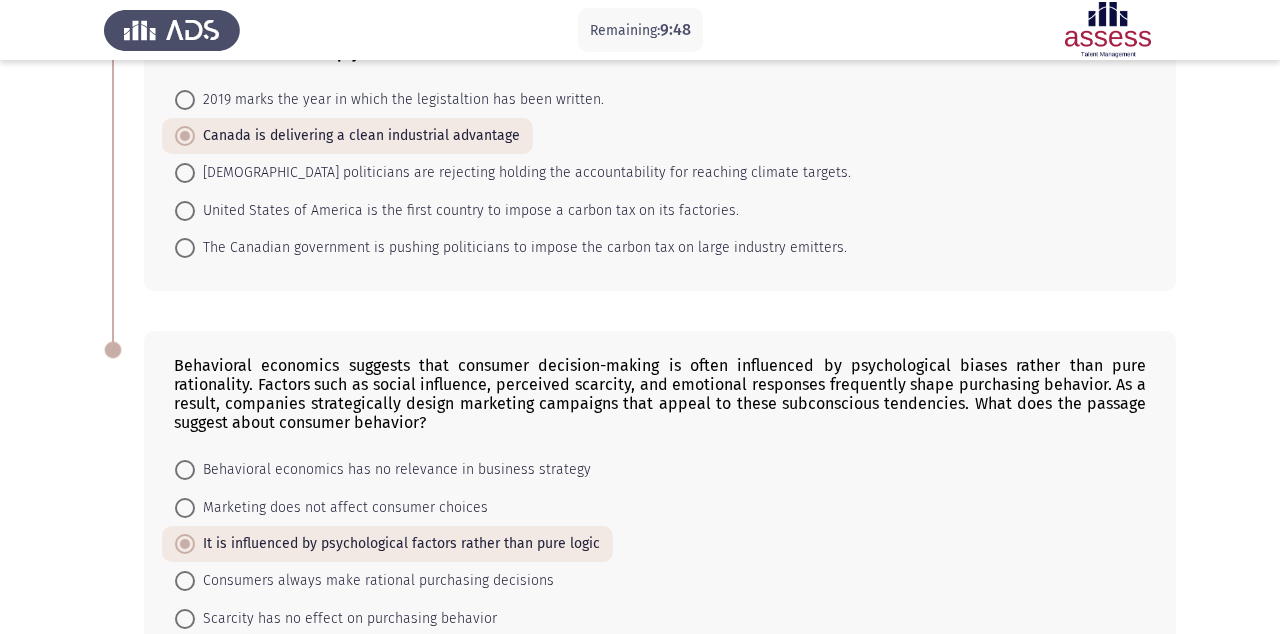 click on "Next" 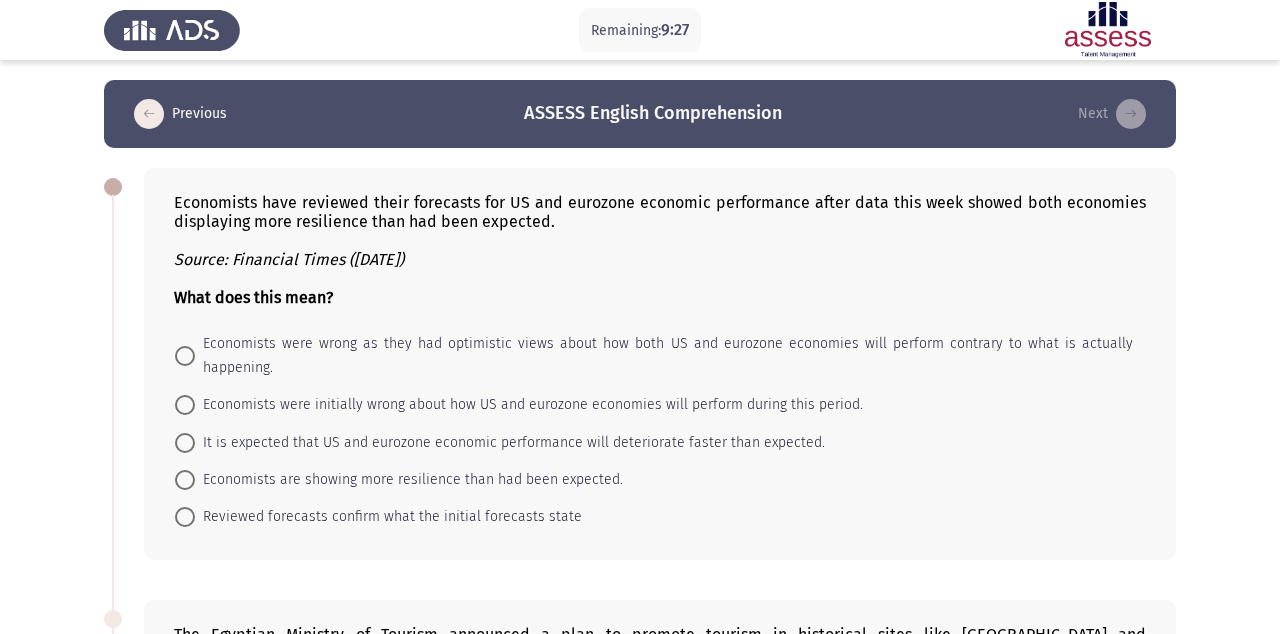 click on "The Egyptian Ministry of Tourism announced a plan to promote tourism in historical sites like [GEOGRAPHIC_DATA] and [GEOGRAPHIC_DATA]. The plan includes improving infrastructure, increasing security, and launching international marketing campaigns. As a result, tourist arrivals have increased significantly.
What was a key factor in increasing tourist arrivals?    Closing smaller tourist sites     Hiring more security staff     International marketing campaigns and improved infrastructure     Expanding visa requirements     Reduced ticket prices for tourists" 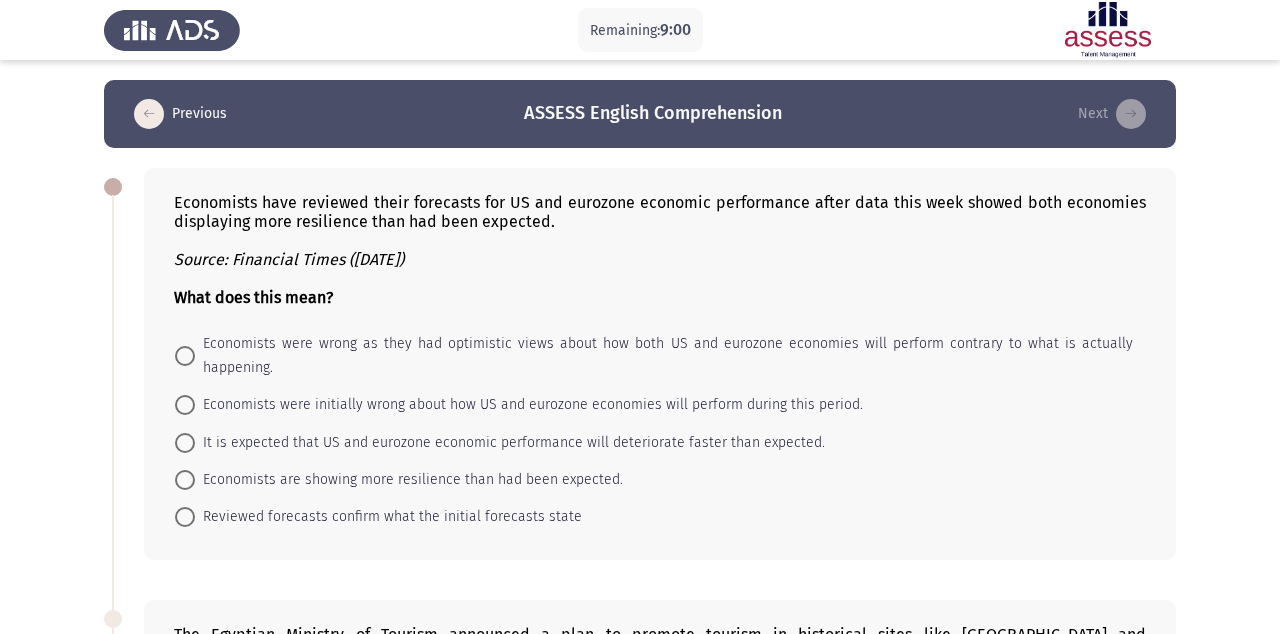 click on "Economists have reviewed their forecasts for US and eurozone economic performance after data this week showed both economies displaying more resilience than had been expected.  Source: Financial Times ([DATE]) What does this mean?
Economists were wrong as they had optimistic views about how both US and eurozone economies will perform contrary to what is actually happening.     Economists were initially wrong about how US and eurozone economies will perform during this period.     It is expected that US and eurozone economic performance will deteriorate faster than expected.     Economists are showing more resilience than had been expected.     Reviewed forecasts confirm what the initial forecasts state" 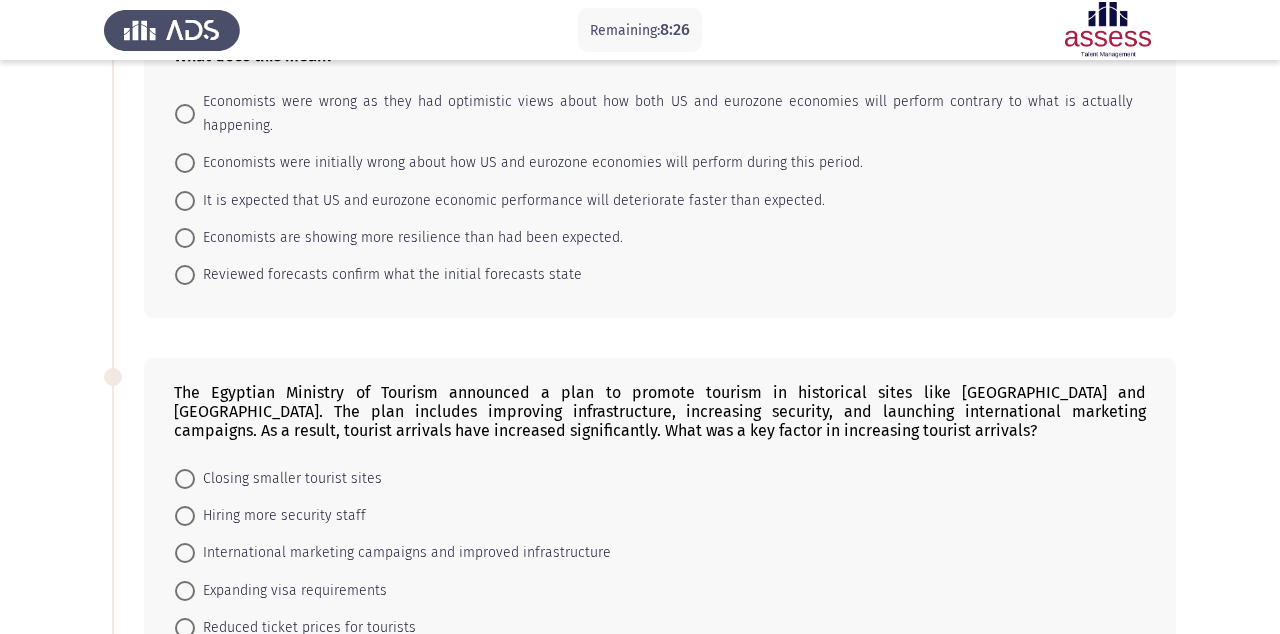 scroll, scrollTop: 242, scrollLeft: 0, axis: vertical 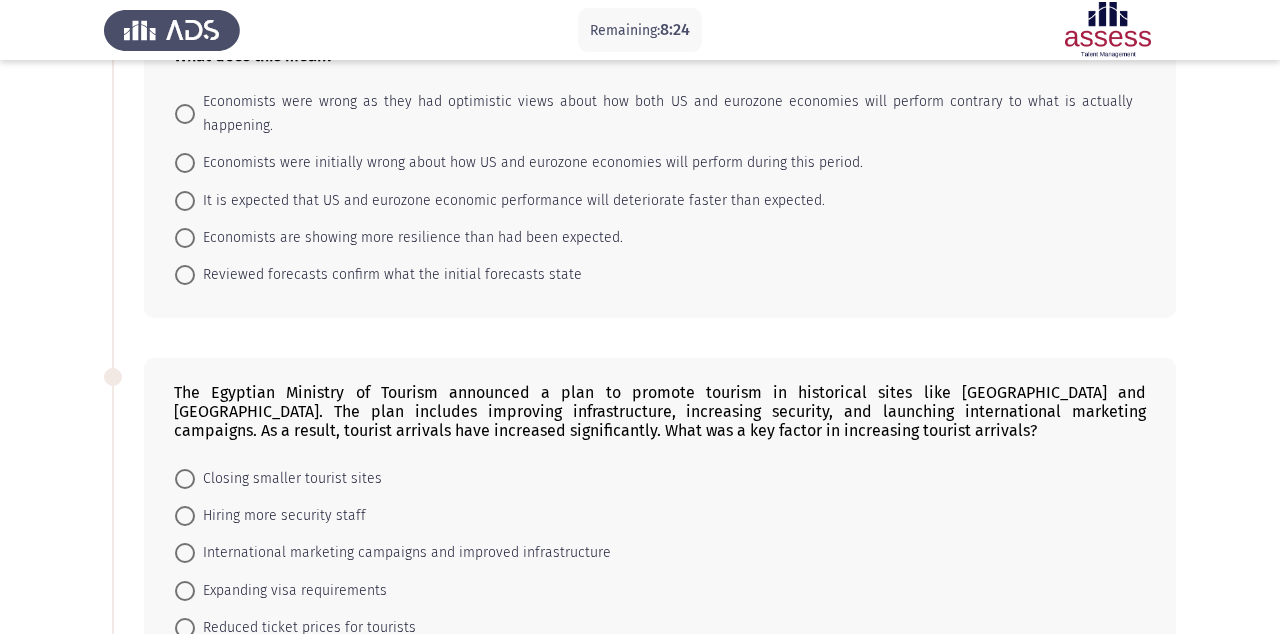 click on "International marketing campaigns and improved infrastructure" at bounding box center (403, 553) 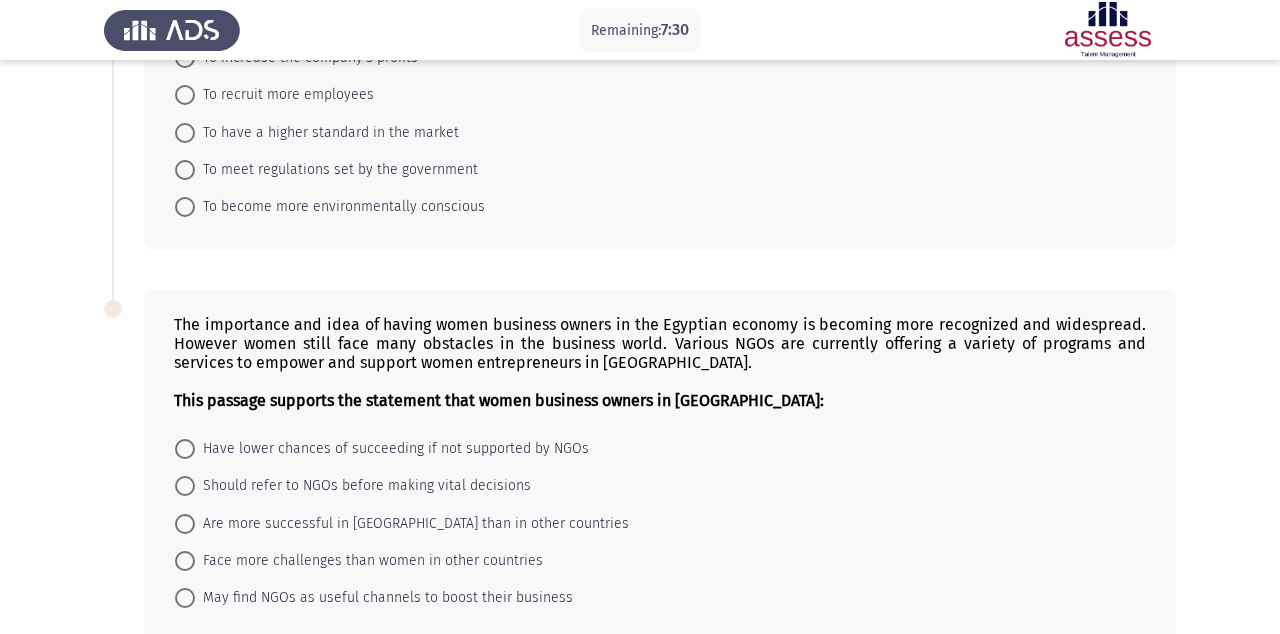 scroll, scrollTop: 1032, scrollLeft: 0, axis: vertical 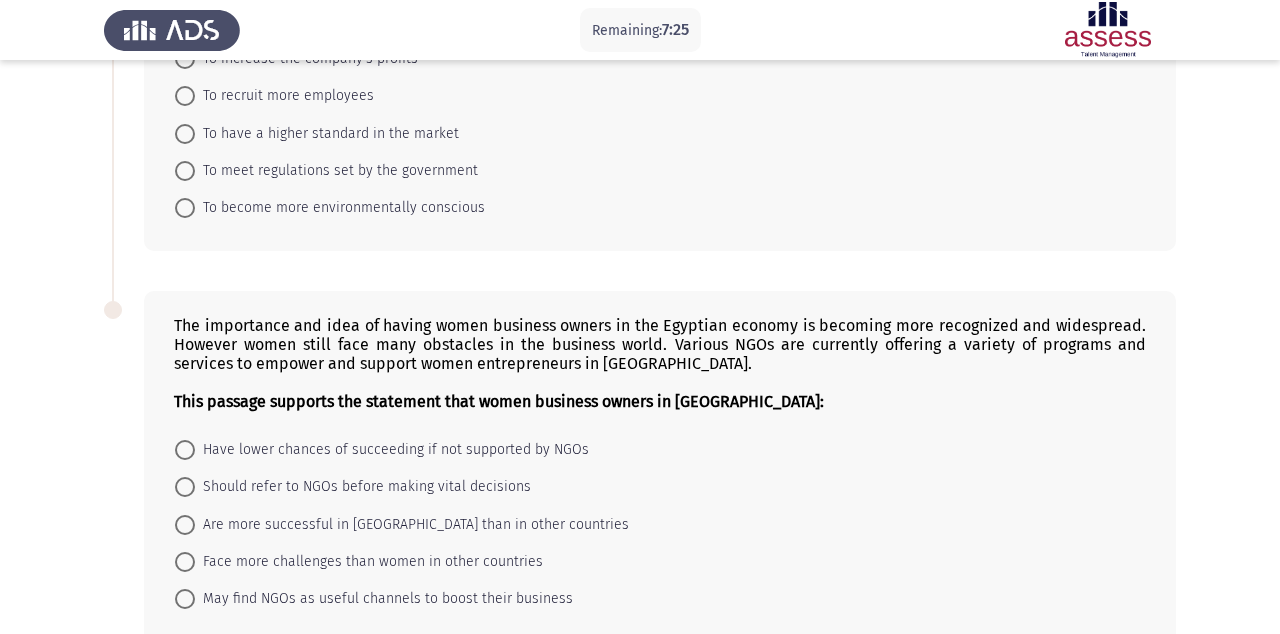 click on "Face more challenges than women in other countries" at bounding box center (369, 562) 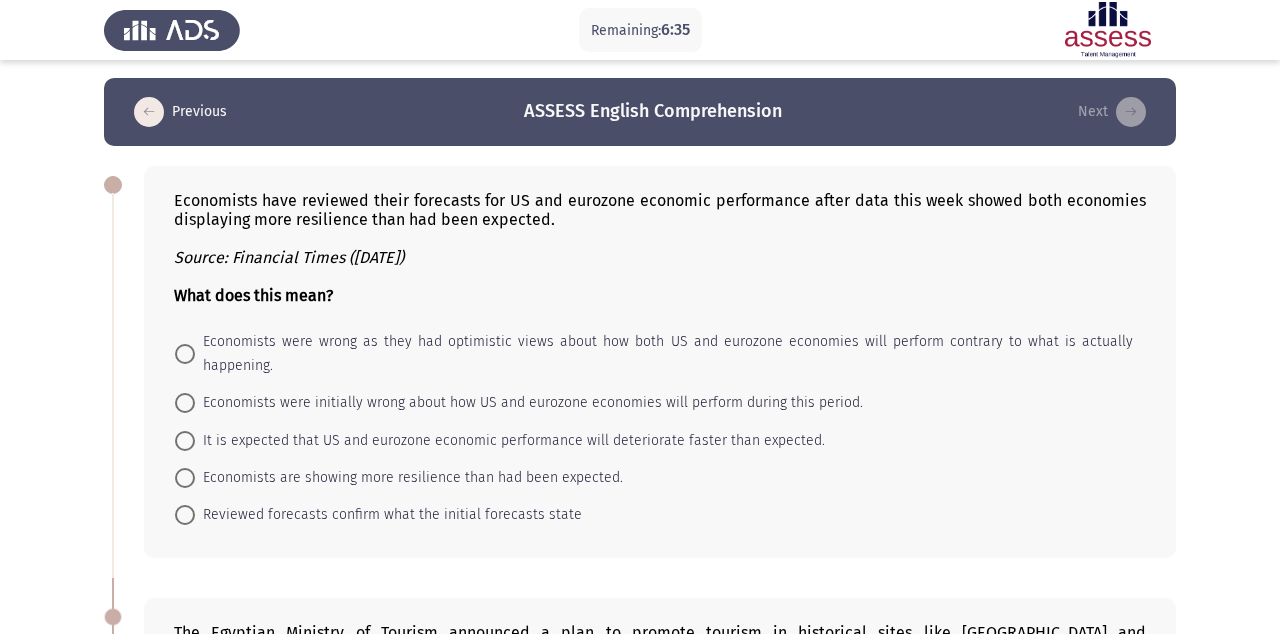 scroll, scrollTop: 0, scrollLeft: 0, axis: both 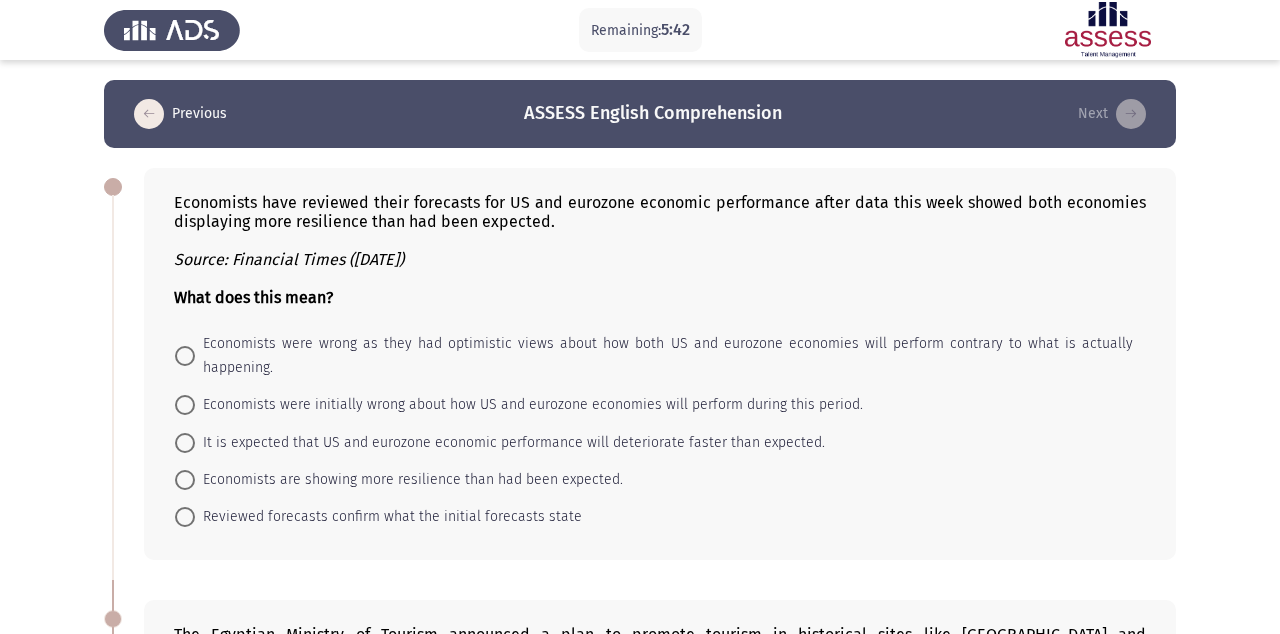click on "Economists were wrong as they had optimistic views about how both US and eurozone economies will perform contrary to what is actually happening.     Economists were initially wrong about how US and eurozone economies will perform during this period.     It is expected that US and eurozone economic performance will deteriorate faster than expected.     Economists are showing more resilience than had been expected.     Reviewed forecasts confirm what the initial forecasts state" 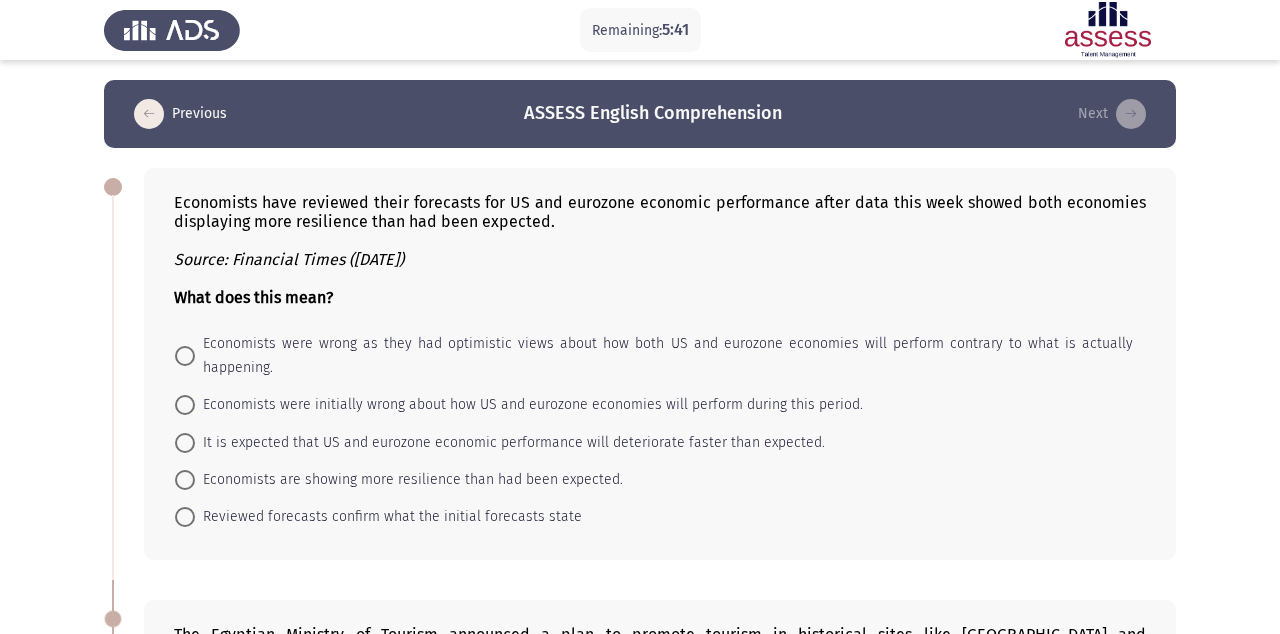 click on "It is expected that US and eurozone economic performance will deteriorate faster than expected." at bounding box center [510, 443] 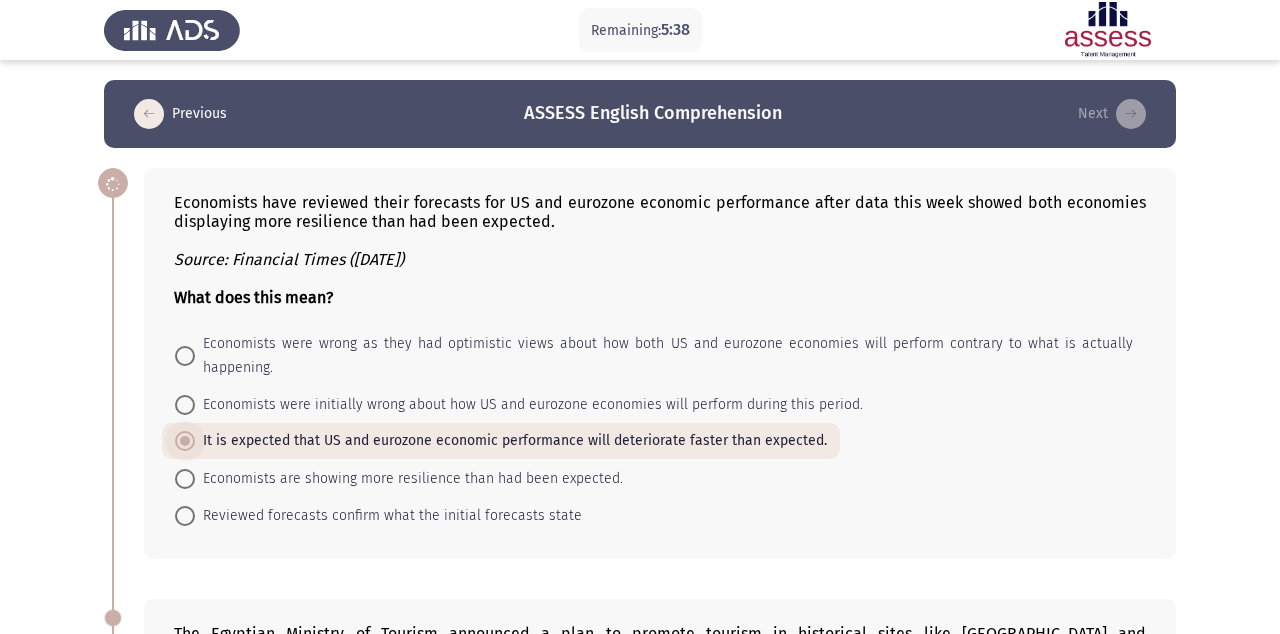 click on "Economists were initially wrong about how US and eurozone economies will perform during this period." at bounding box center (529, 405) 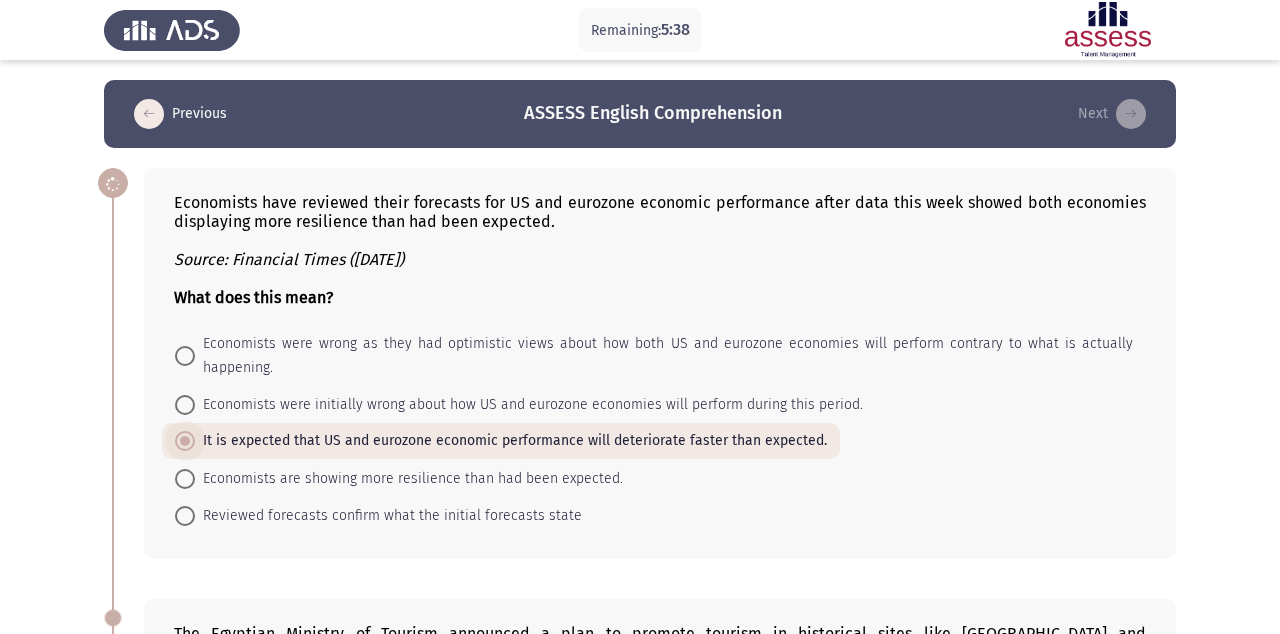 click on "Economists were initially wrong about how US and eurozone economies will perform during this period." at bounding box center (185, 405) 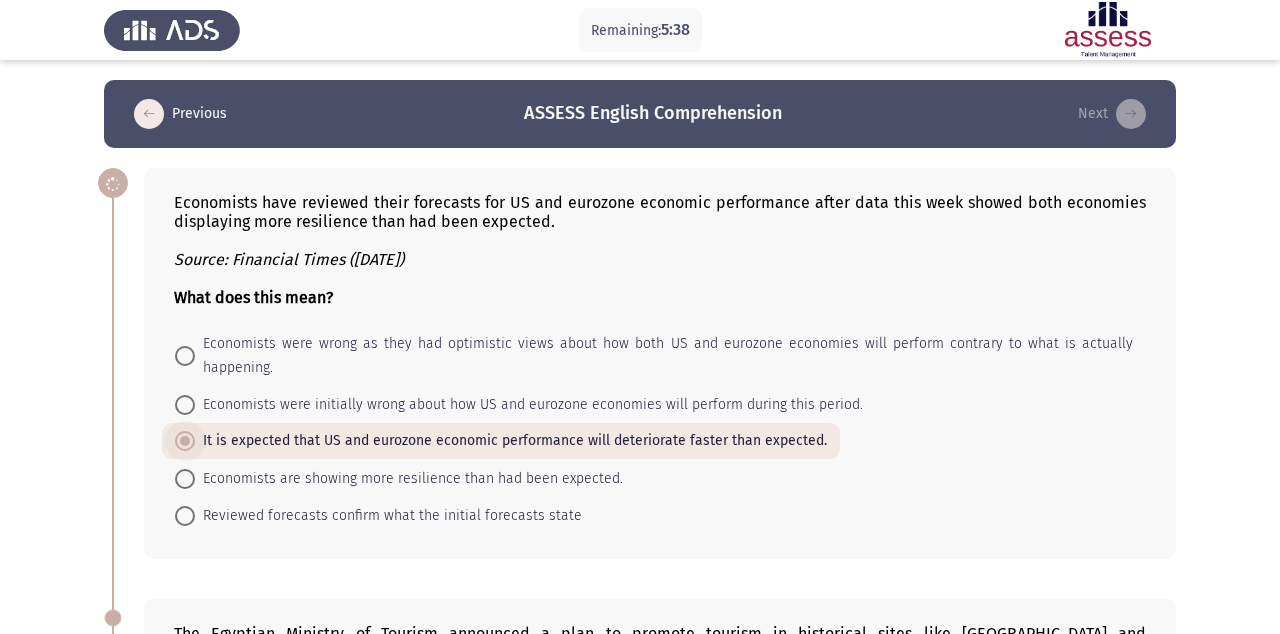 radio on "true" 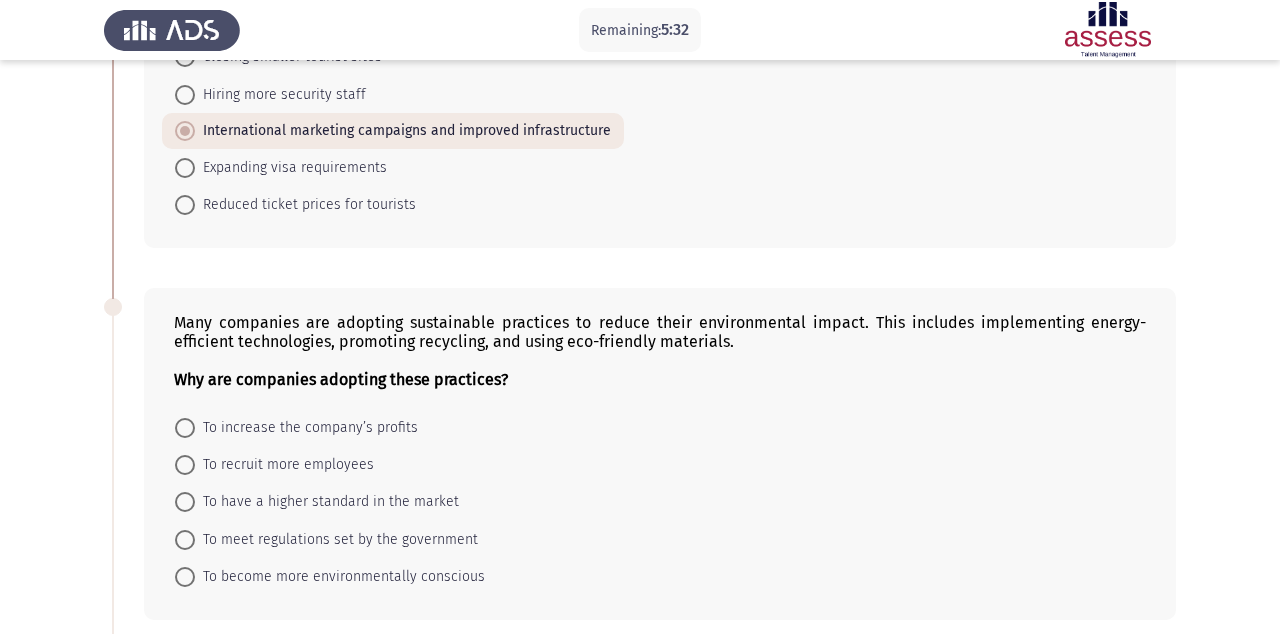 scroll, scrollTop: 664, scrollLeft: 0, axis: vertical 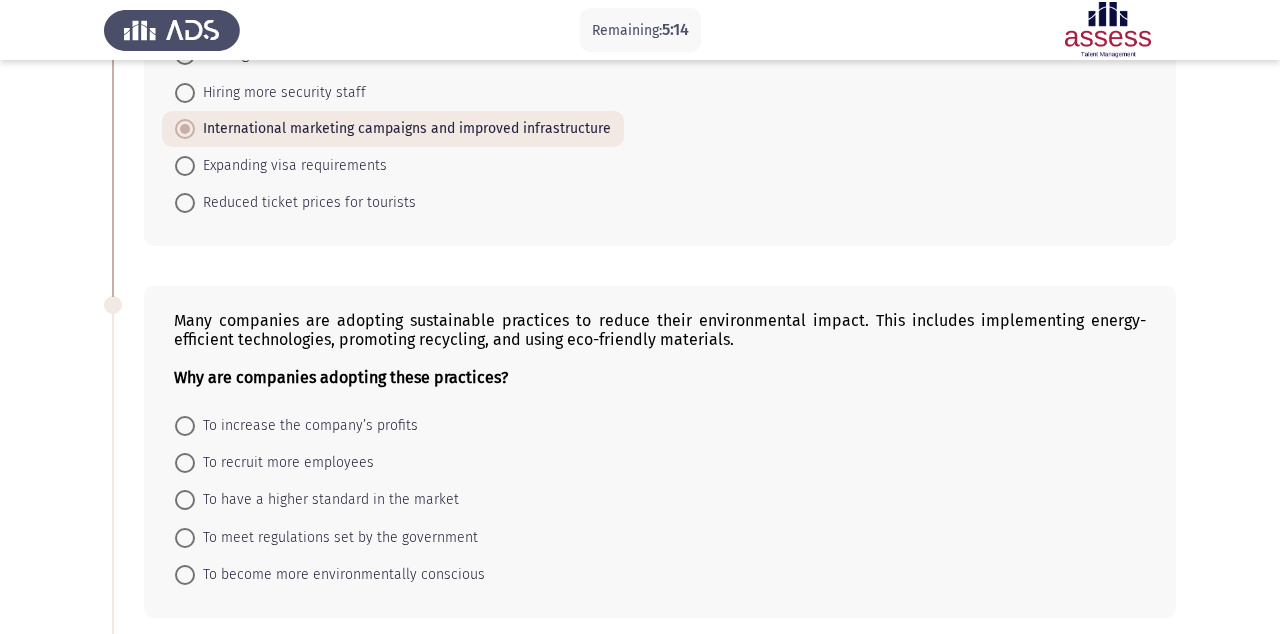 click on "To become more environmentally conscious" at bounding box center [340, 575] 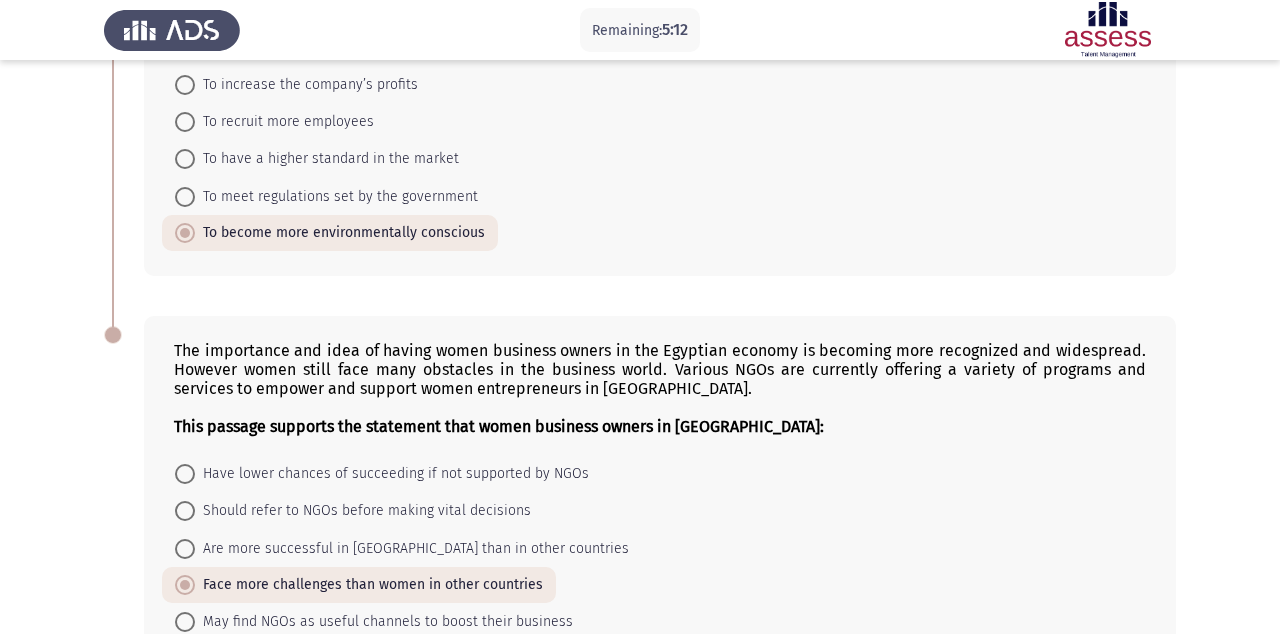 scroll, scrollTop: 1030, scrollLeft: 0, axis: vertical 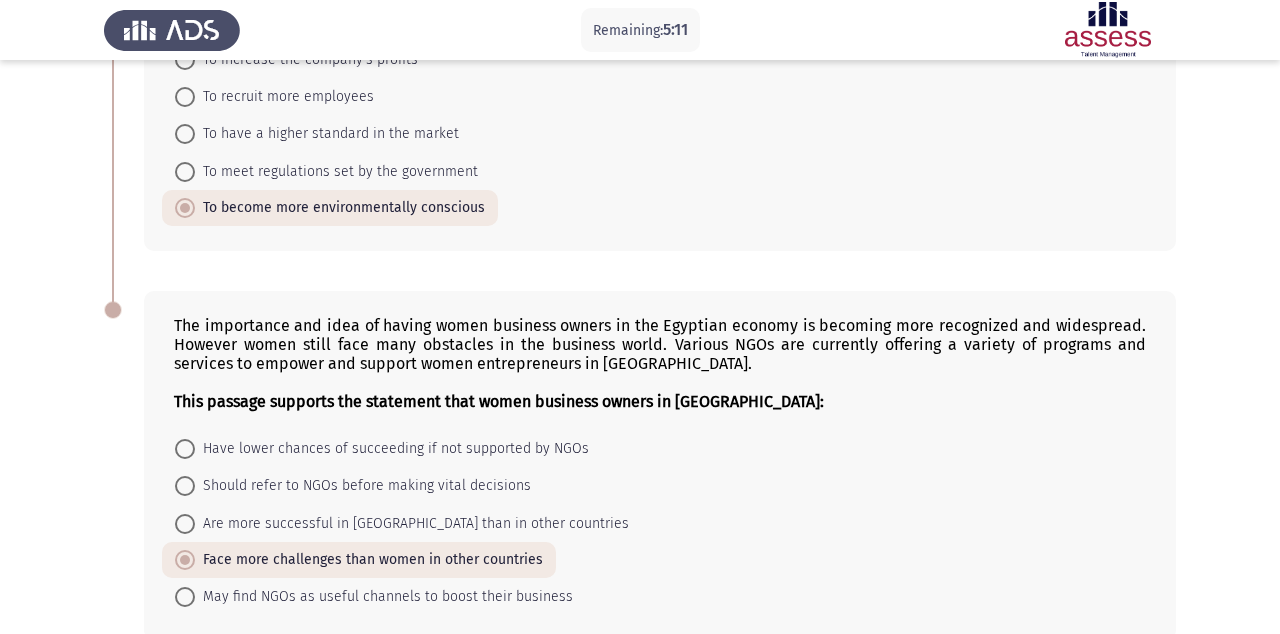 click on "Next" 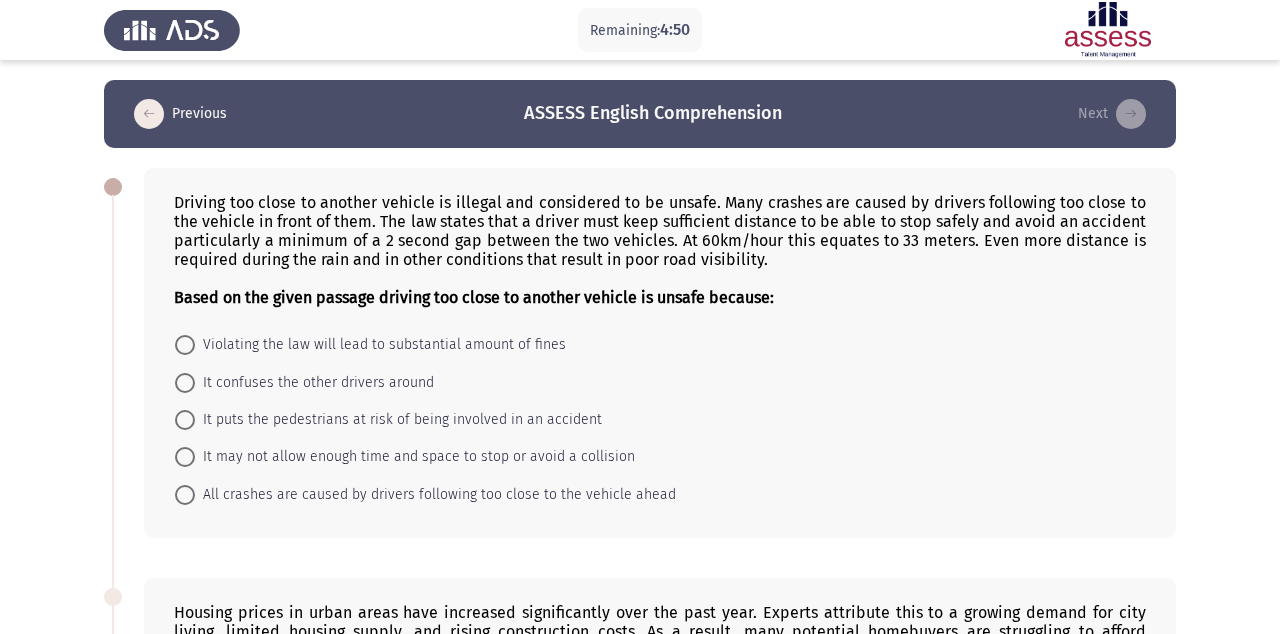 click on "Housing prices in urban areas have increased significantly over the past year. Experts attribute this to a growing demand for city living, limited housing supply, and rising construction costs. As a result, many potential homebuyers are struggling to afford properties in major metropolitan areas.
What is a major factor contributing to rising housing prices?" 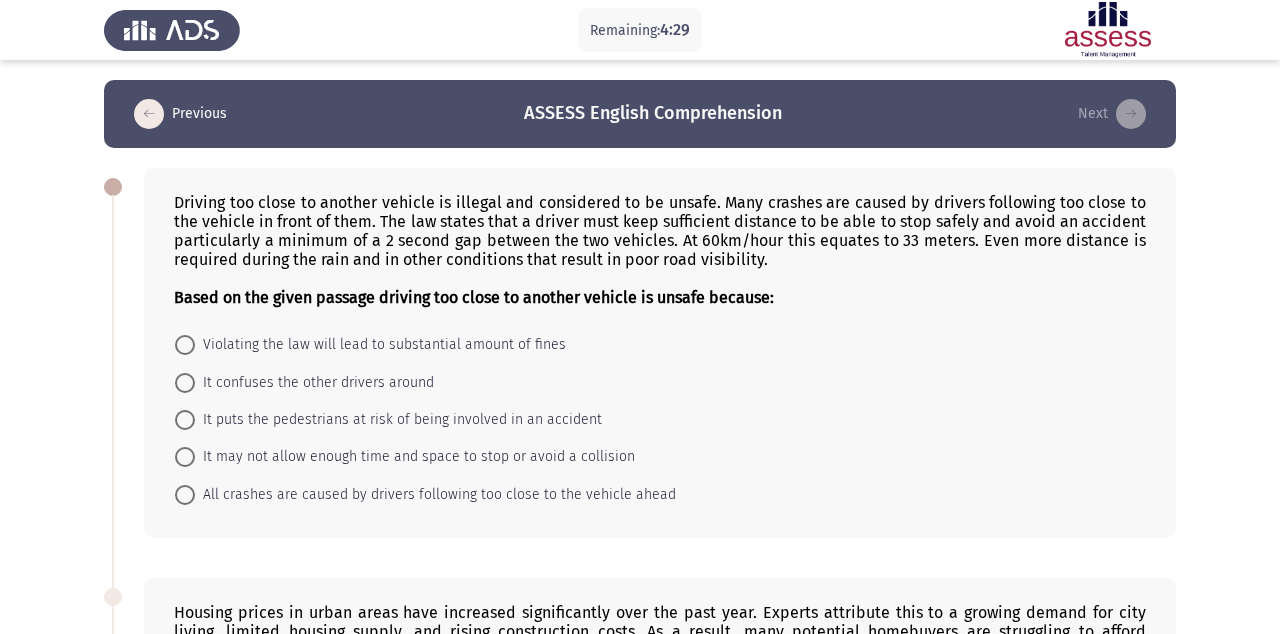 click on "Housing prices in urban areas have increased significantly over the past year. Experts attribute this to a growing demand for city living, limited housing supply, and rising construction costs. As a result, many potential homebuyers are struggling to afford properties in major metropolitan areas.
What is a major factor contributing to rising housing prices?    High demand and limited supply     Increased job opportunities in rural areas     A decrease in the number of real estate agents     Lower costs of construction materials     Decreased interest in city living" 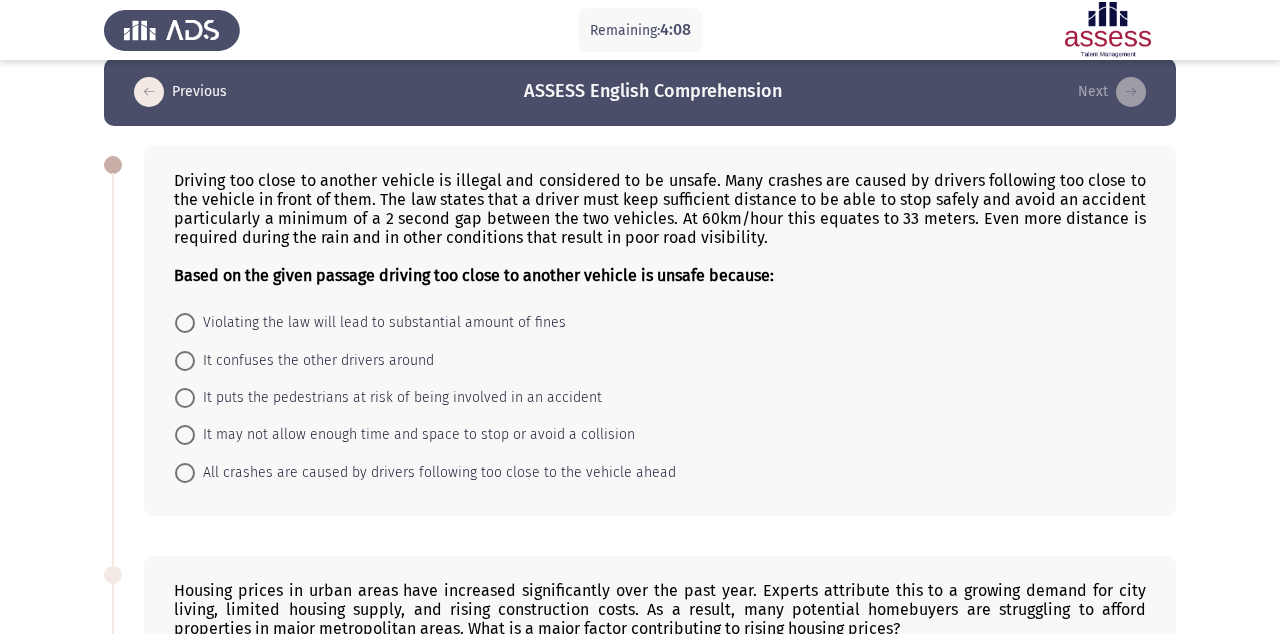 scroll, scrollTop: 30, scrollLeft: 0, axis: vertical 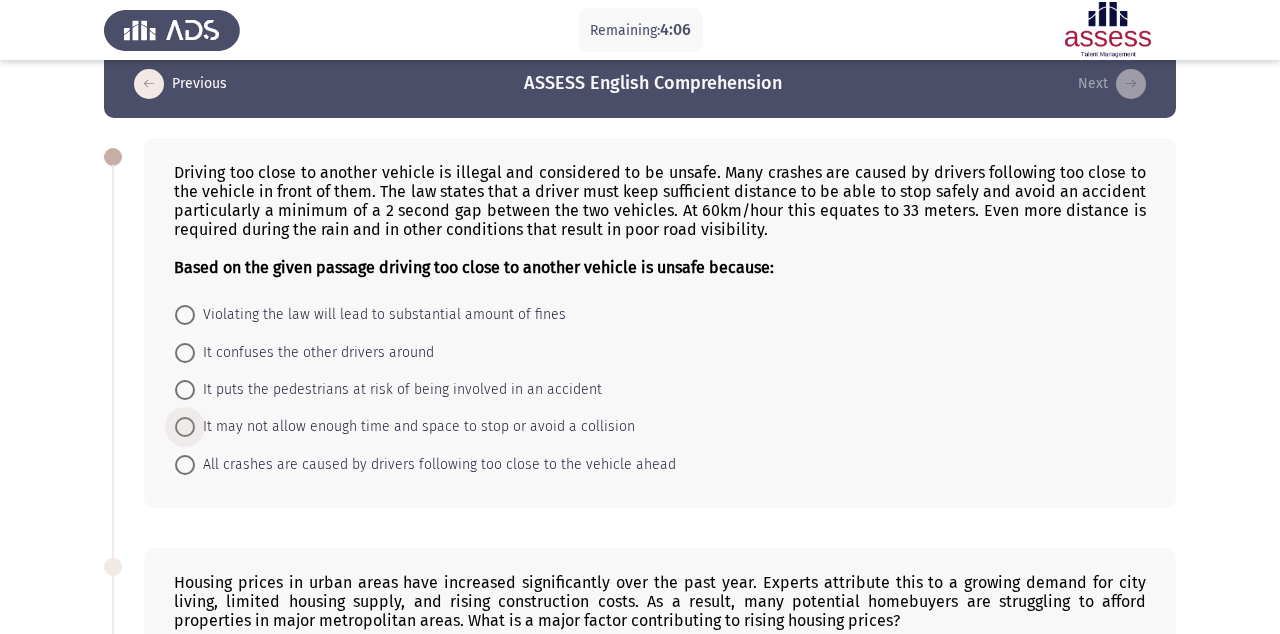 click on "It may not allow enough time and space to stop or avoid a collision" at bounding box center [415, 427] 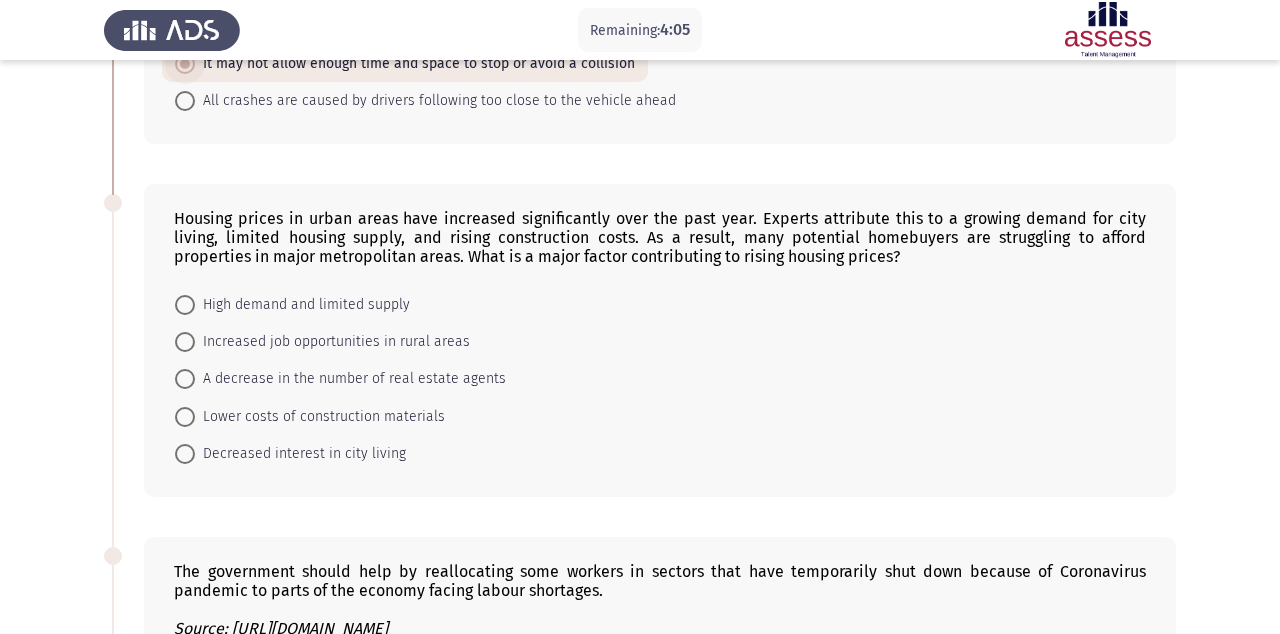 scroll, scrollTop: 492, scrollLeft: 0, axis: vertical 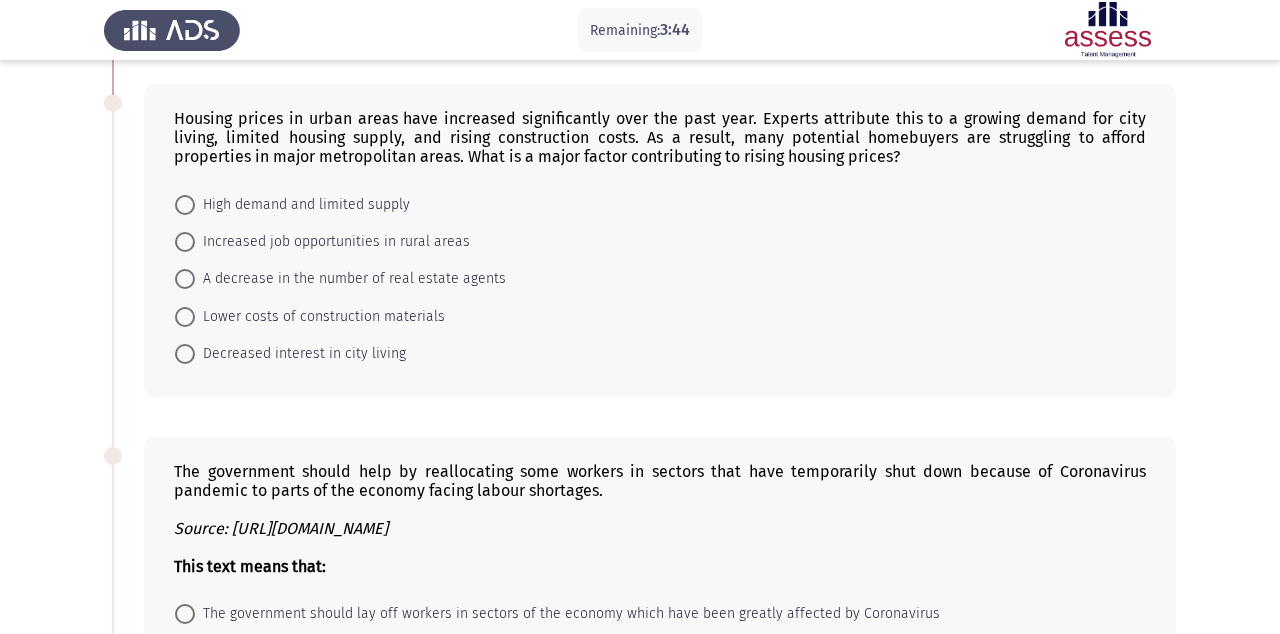click on "The government should help by reallocating some workers in sectors that have temporarily shut down because of Coronavirus pandemic to parts of the economy facing labour shortages.  Source: [URL][DOMAIN_NAME]  This text means that:" 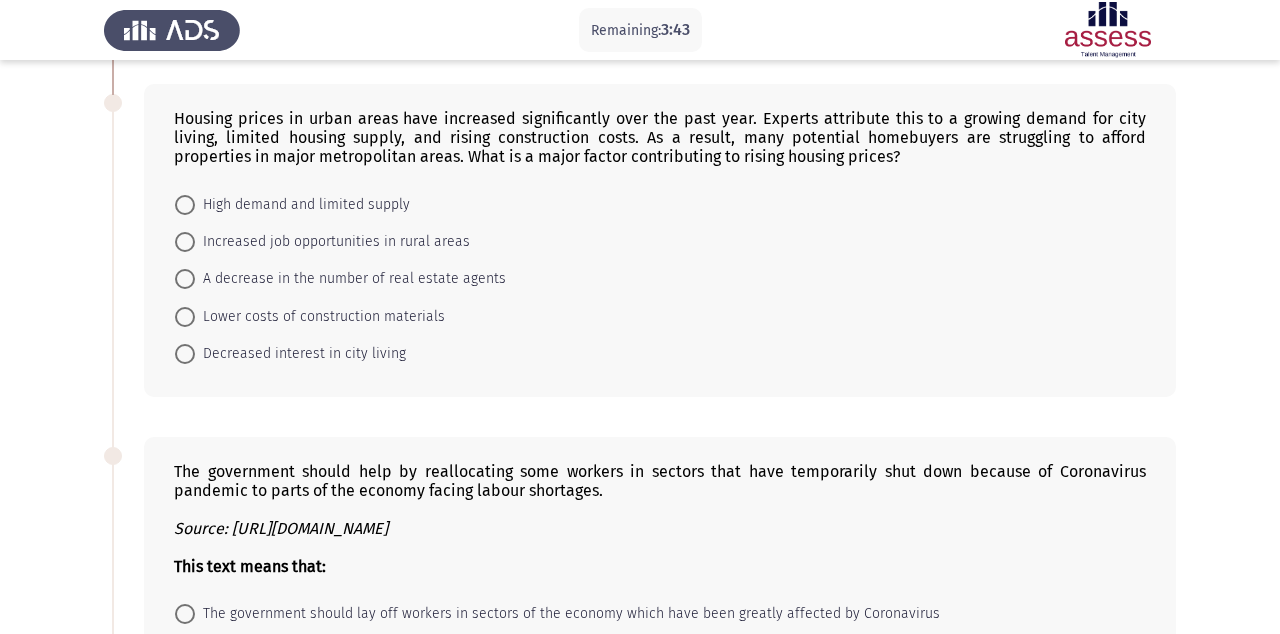 click on "High demand and limited supply" at bounding box center [302, 205] 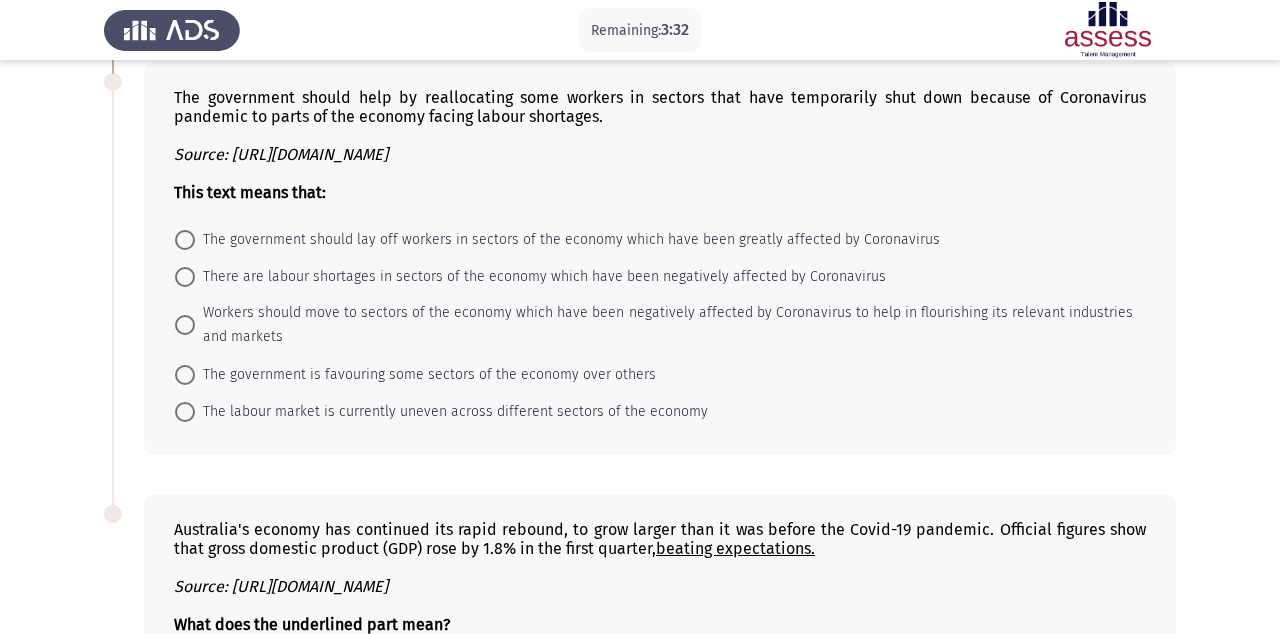 scroll, scrollTop: 860, scrollLeft: 0, axis: vertical 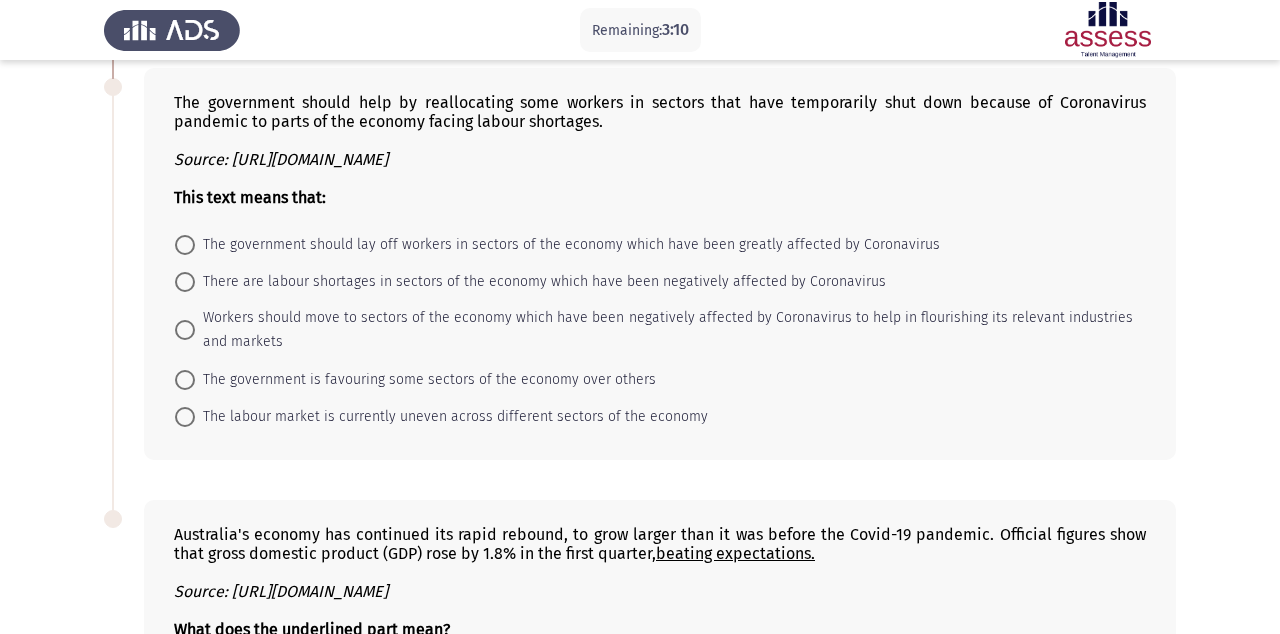 click 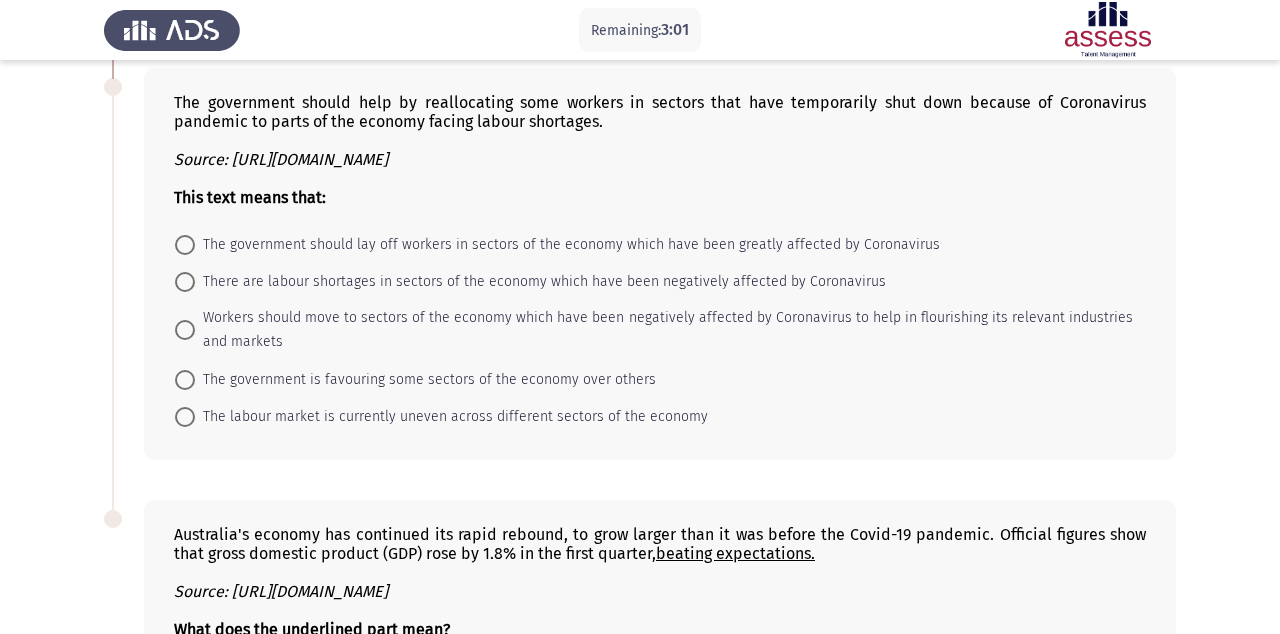 click on "Workers should move to sectors of the economy which have been negatively affected by Coronavirus to help in flourishing its relevant industries and markets" at bounding box center [664, 330] 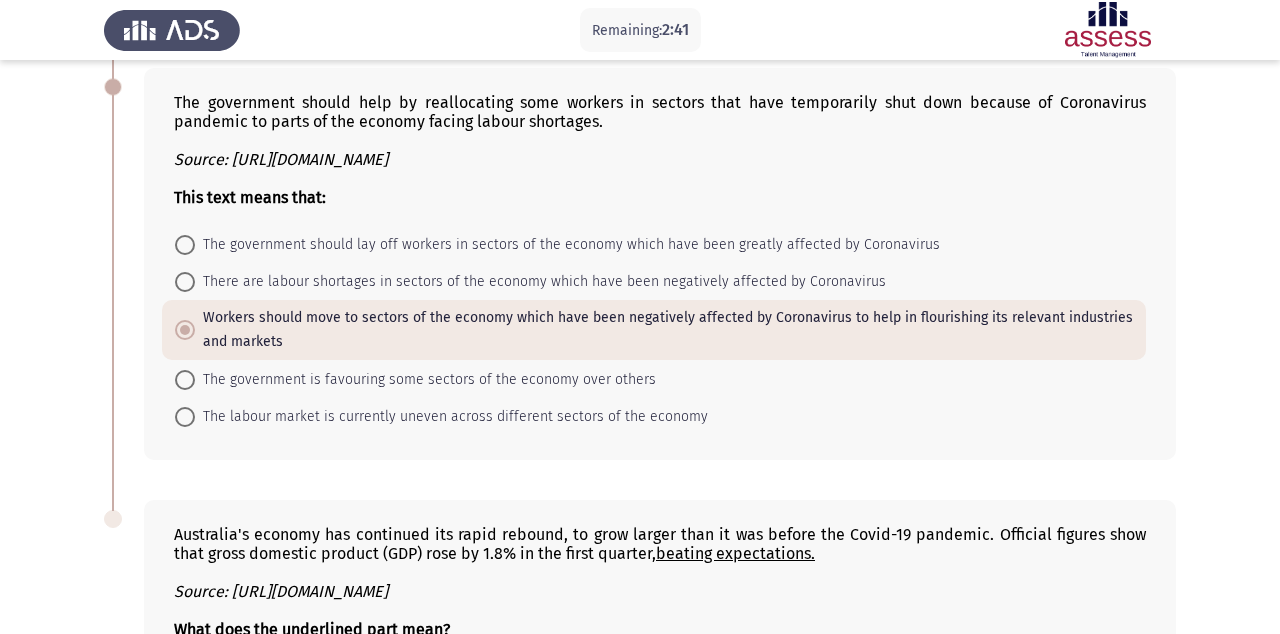 click on "The labour market is currently uneven across different sectors of the economy" at bounding box center [451, 417] 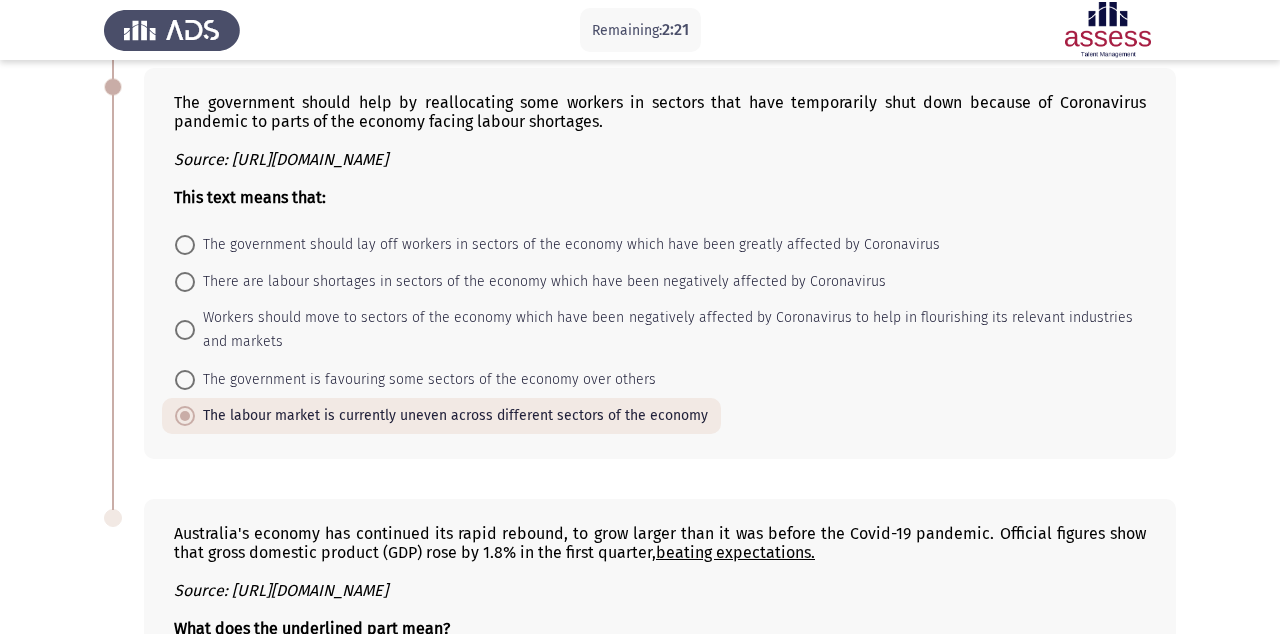 click on "Workers should move to sectors of the economy which have been negatively affected by Coronavirus to help in flourishing its relevant industries and markets" at bounding box center (664, 330) 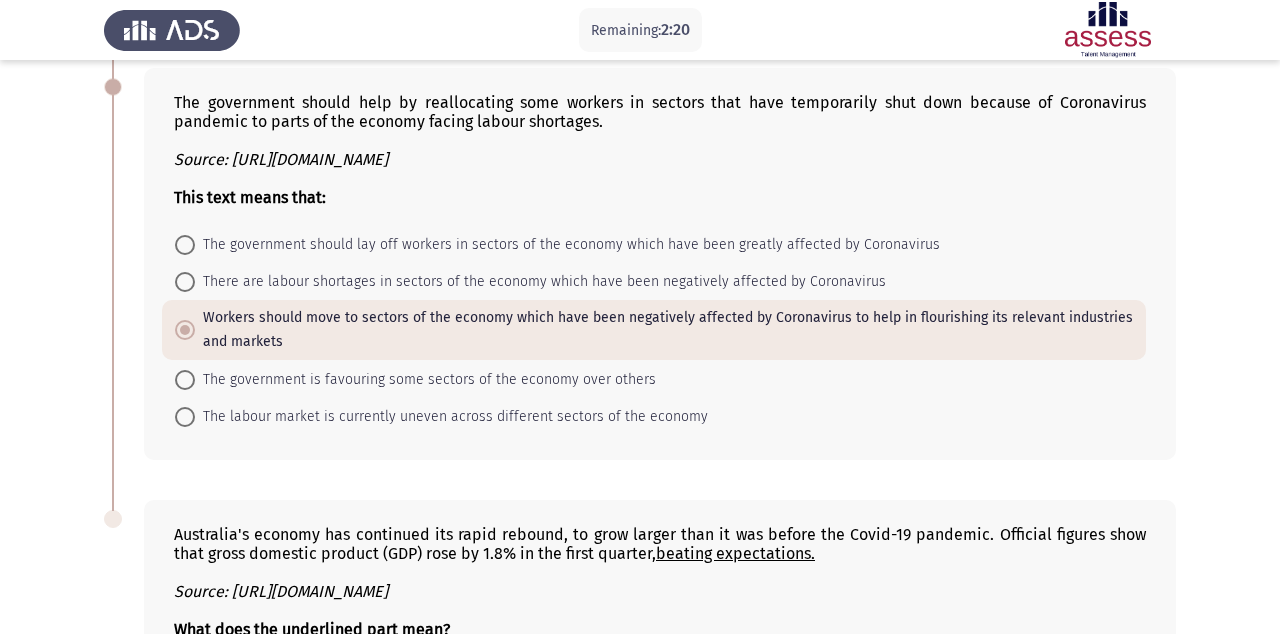 scroll, scrollTop: 1107, scrollLeft: 0, axis: vertical 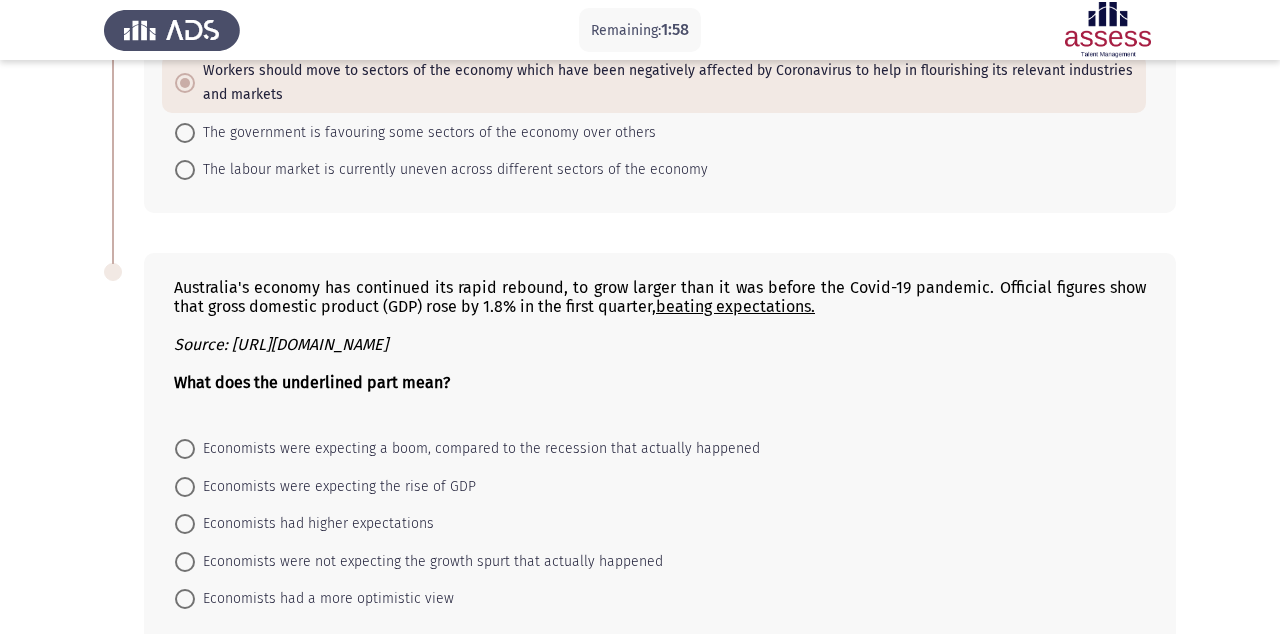 click on "Economists were expecting a boom, compared to the recession that actually happened     Economists were expecting the rise of GDP     Economists had higher expectations     Economists were not expecting the growth spurt that actually happened     Economists had a more optimistic view" 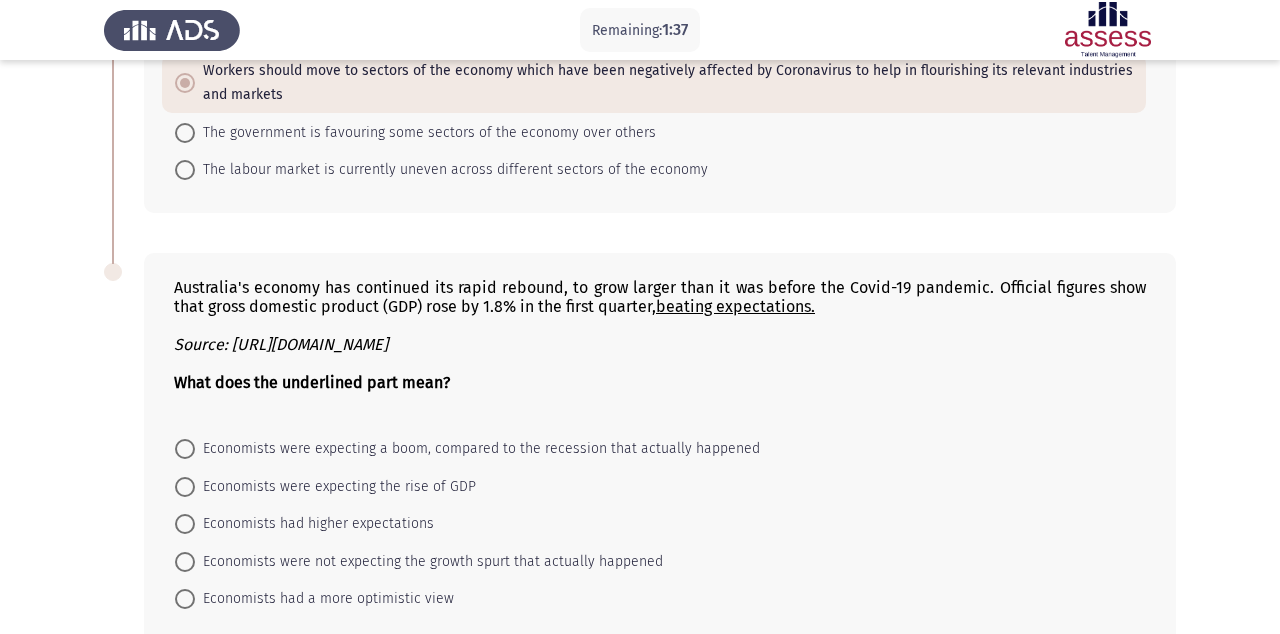click on "Australia's economy has continued its rapid rebound, to grow larger than it was before the Covid-19 pandemic. Official figures show that gross domestic product (GDP) rose by 1.8% in the first quarter,  beating expectations. Source: [URL][DOMAIN_NAME] What does the underlined part mean?    Economists were expecting a boom, compared to the recession that actually happened     Economists were expecting the rise of GDP     Economists had higher expectations     Economists were not expecting the growth spurt that actually happened     Economists had a more optimistic view" 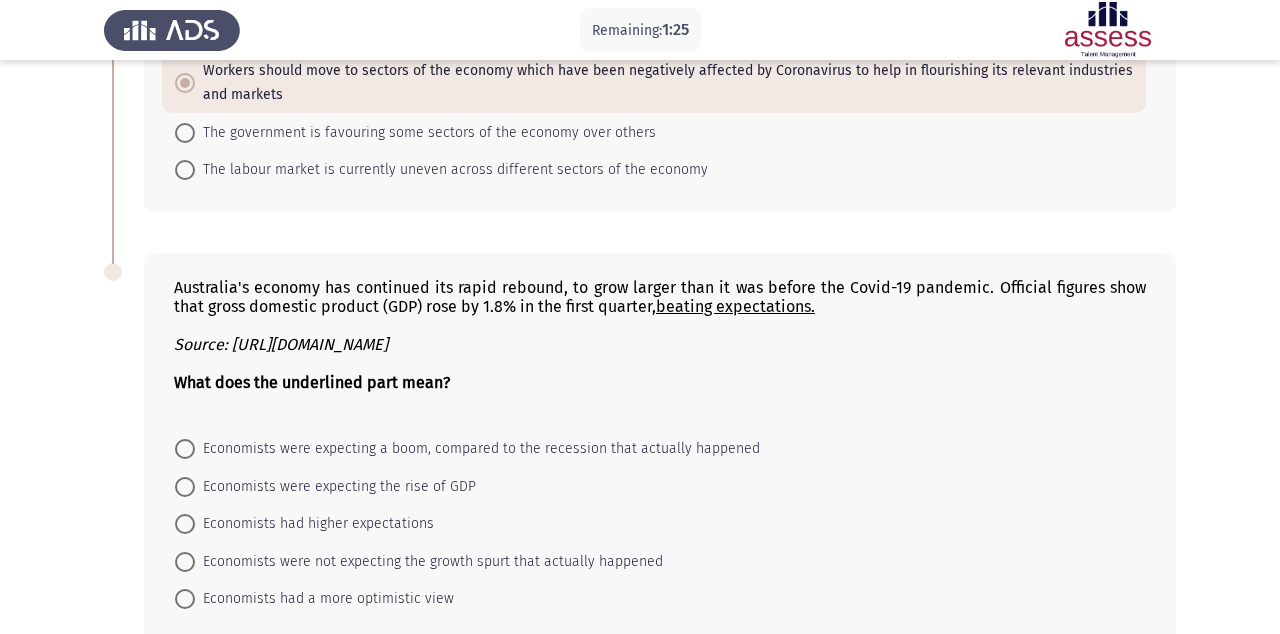 click on "Next" 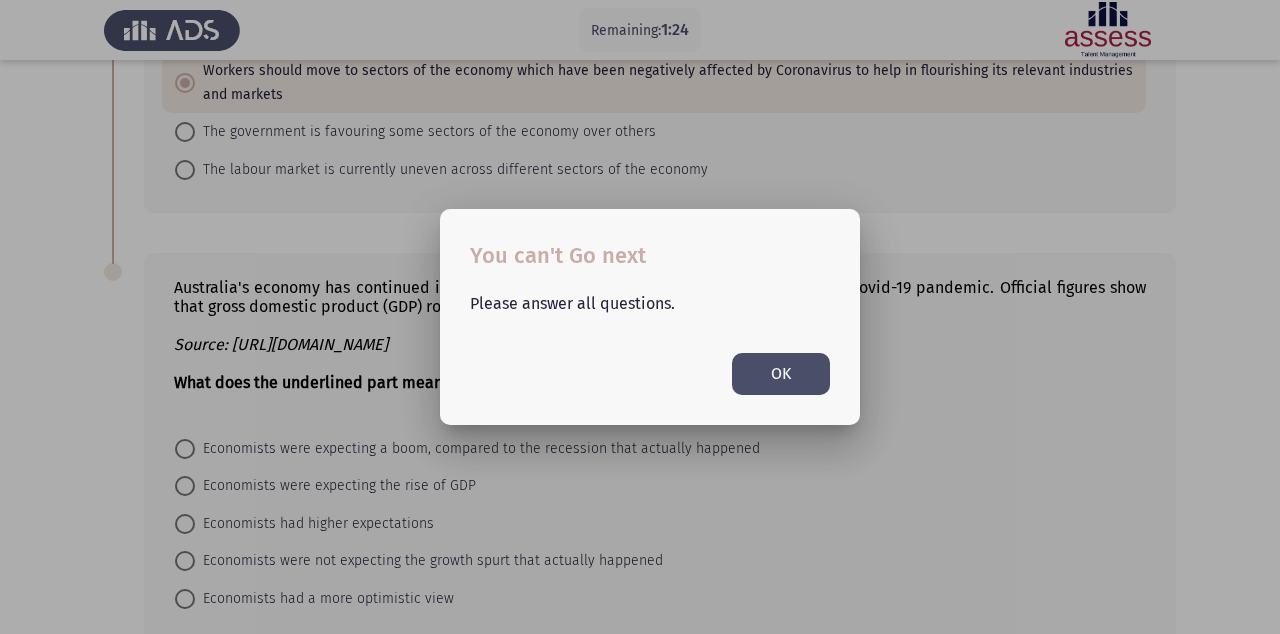 click on "OK" at bounding box center (781, 373) 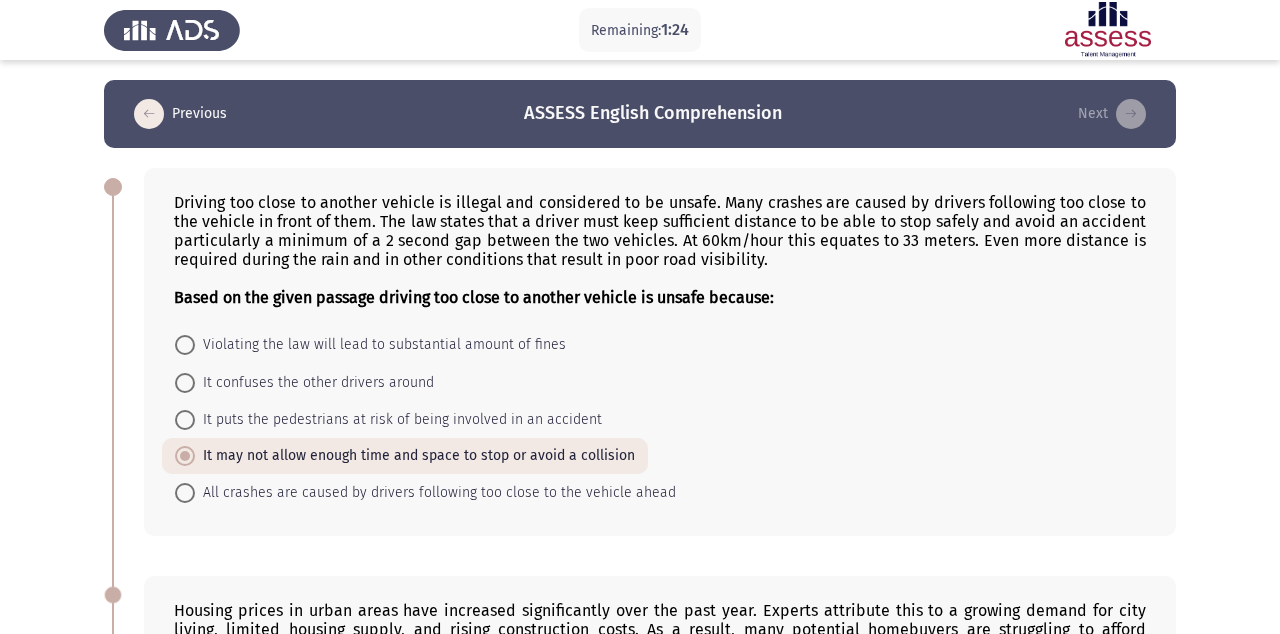 scroll, scrollTop: 1107, scrollLeft: 0, axis: vertical 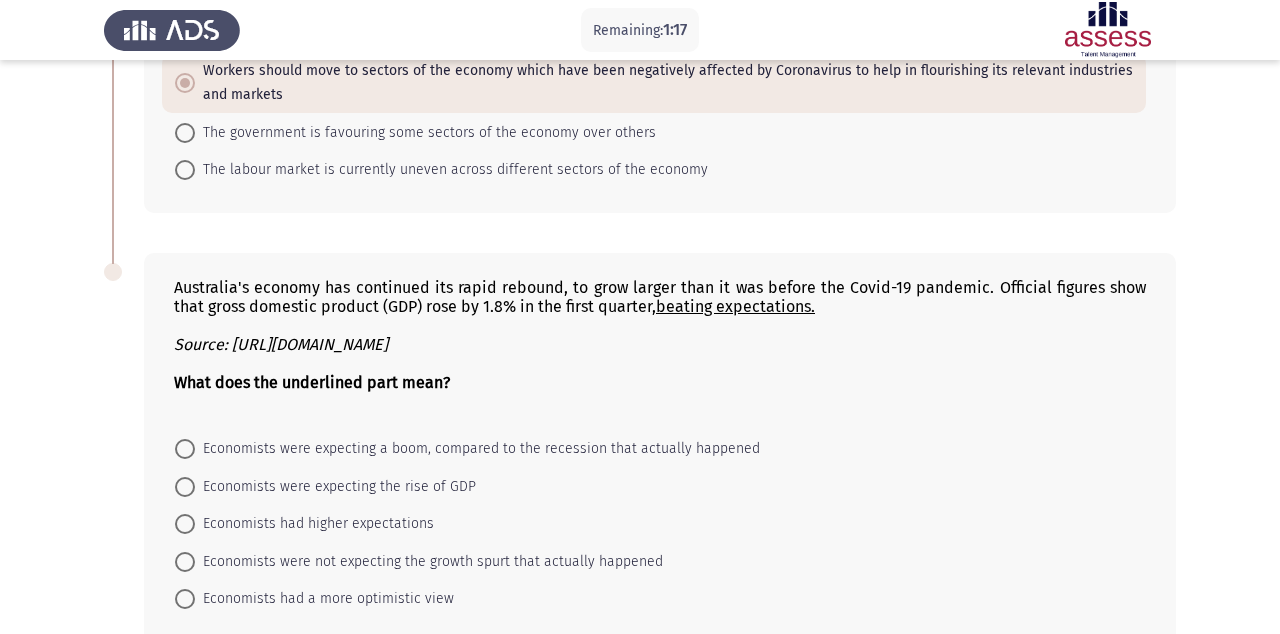 click on "Economists were not expecting the growth spurt that actually happened" at bounding box center [429, 562] 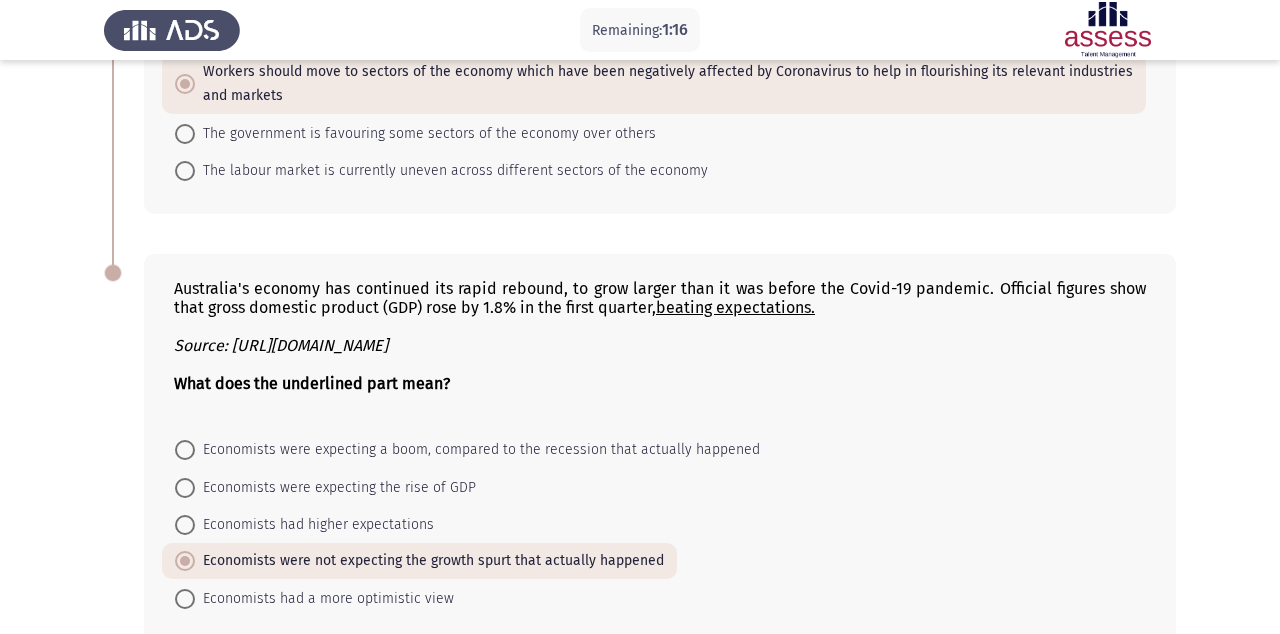 click on "Next" 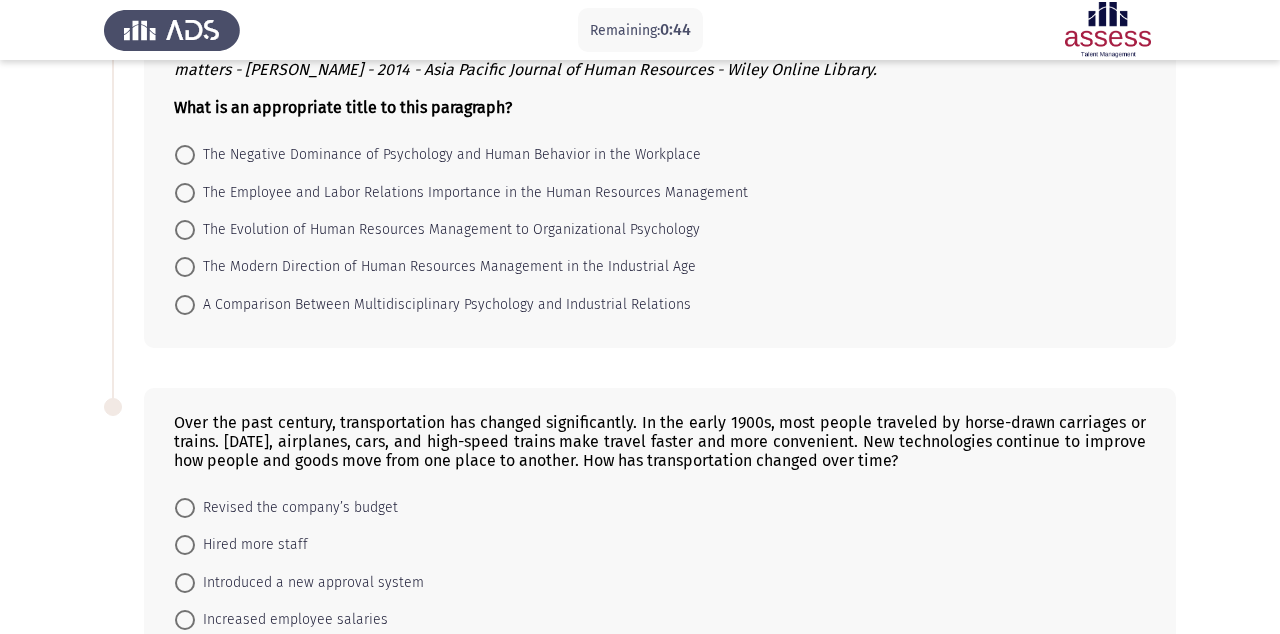 scroll, scrollTop: 324, scrollLeft: 0, axis: vertical 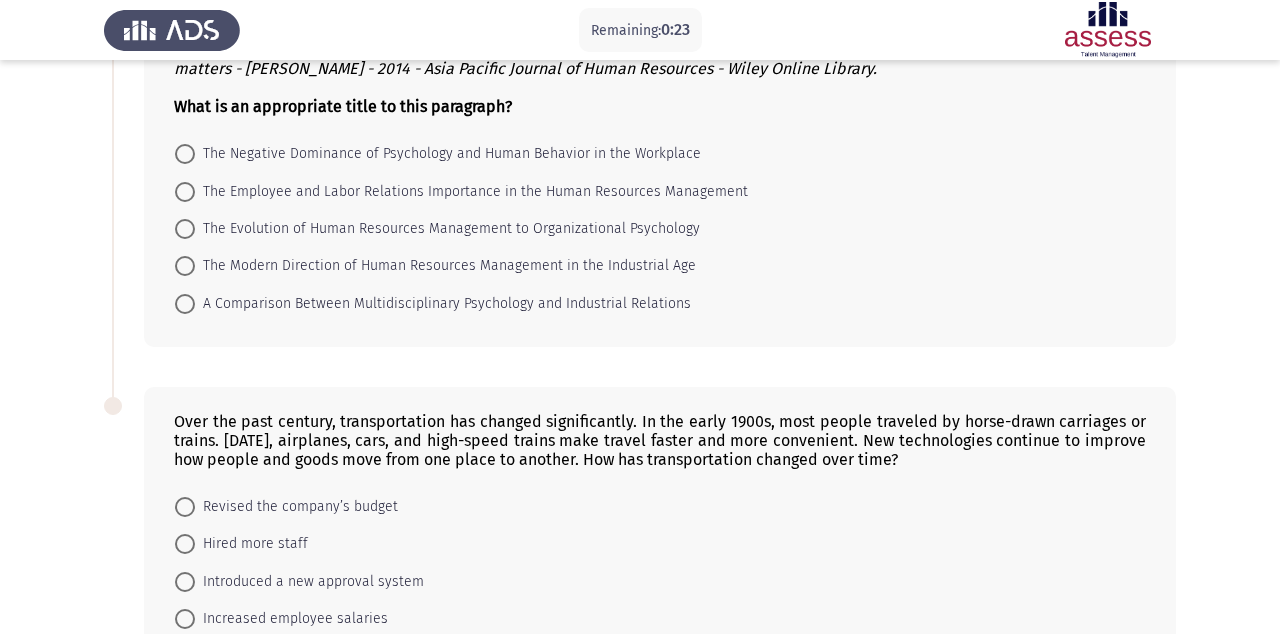 click on "Revised the company’s budget     Hired more staff     Introduced a new approval system     Increased employee salaries     Reduced operational costs" 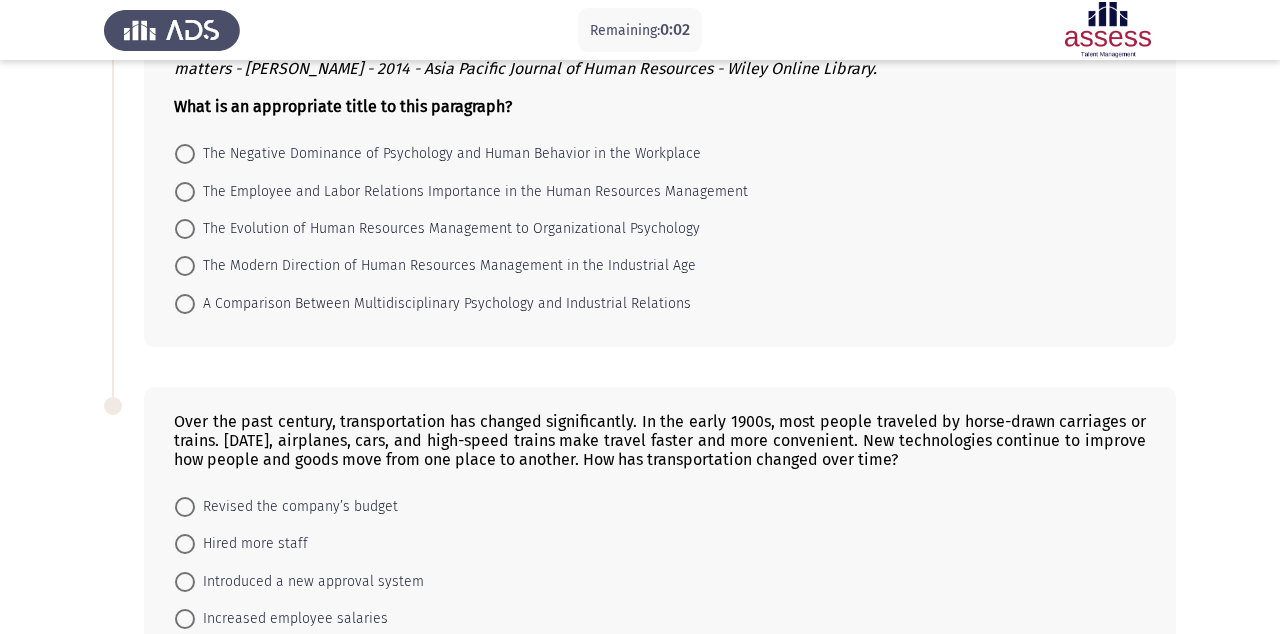 click on "Revised the company’s budget     Hired more staff     Introduced a new approval system     Increased employee salaries     Reduced operational costs" 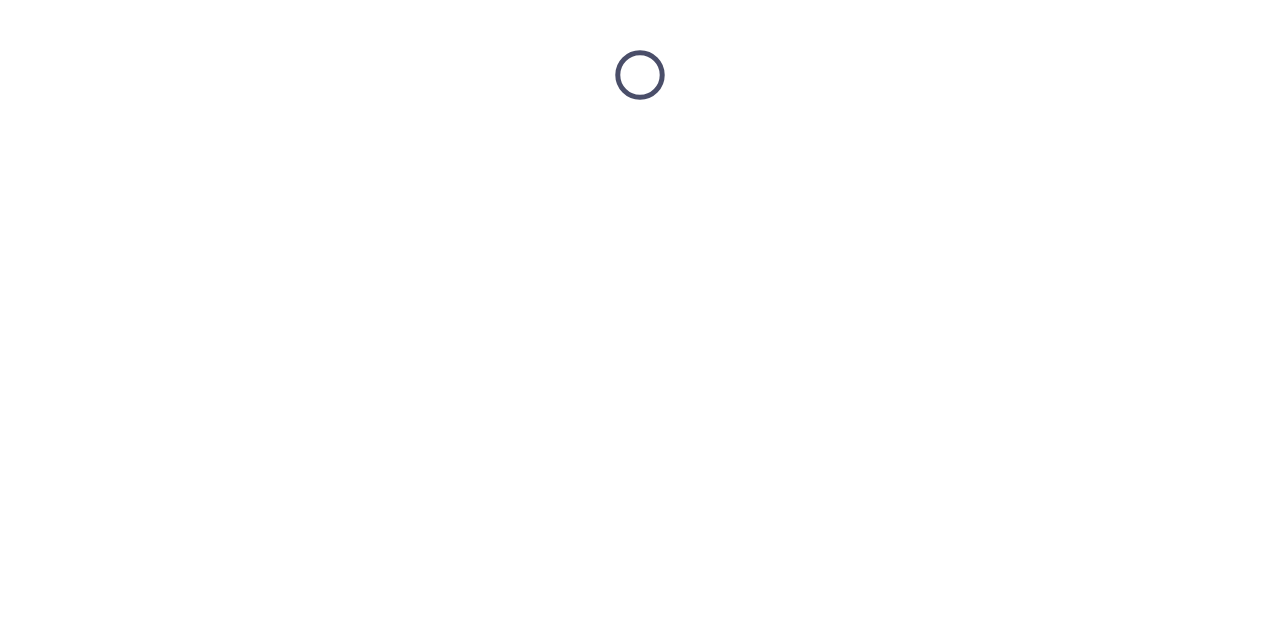 scroll, scrollTop: 0, scrollLeft: 0, axis: both 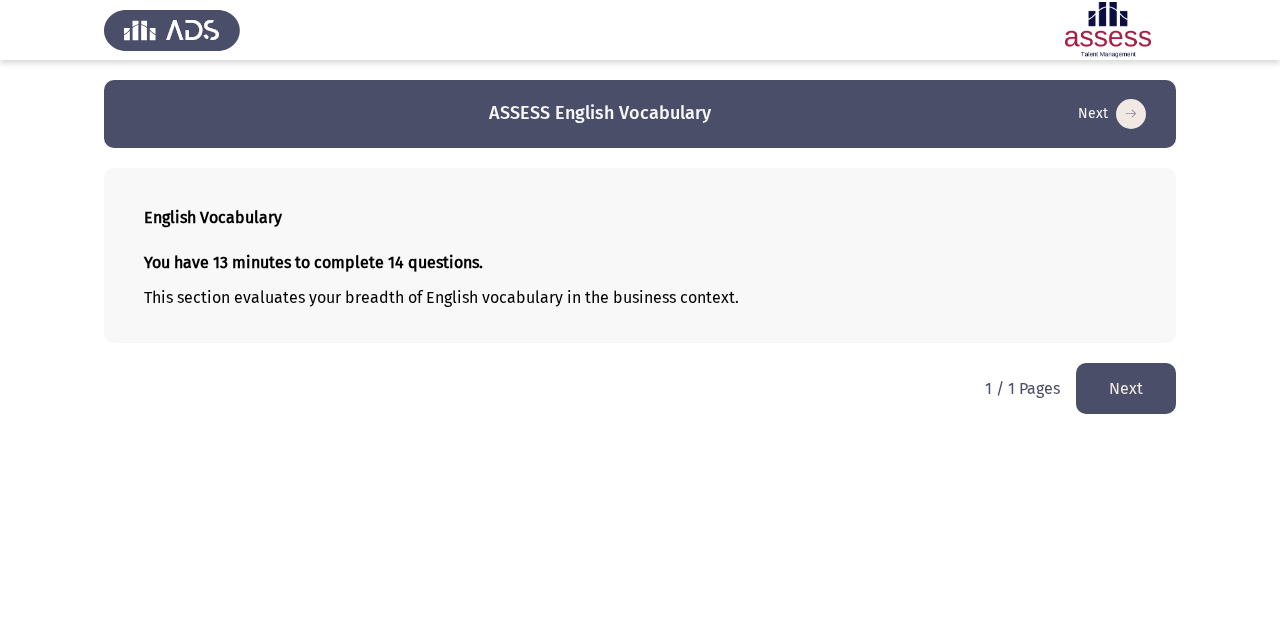 click on "Next" 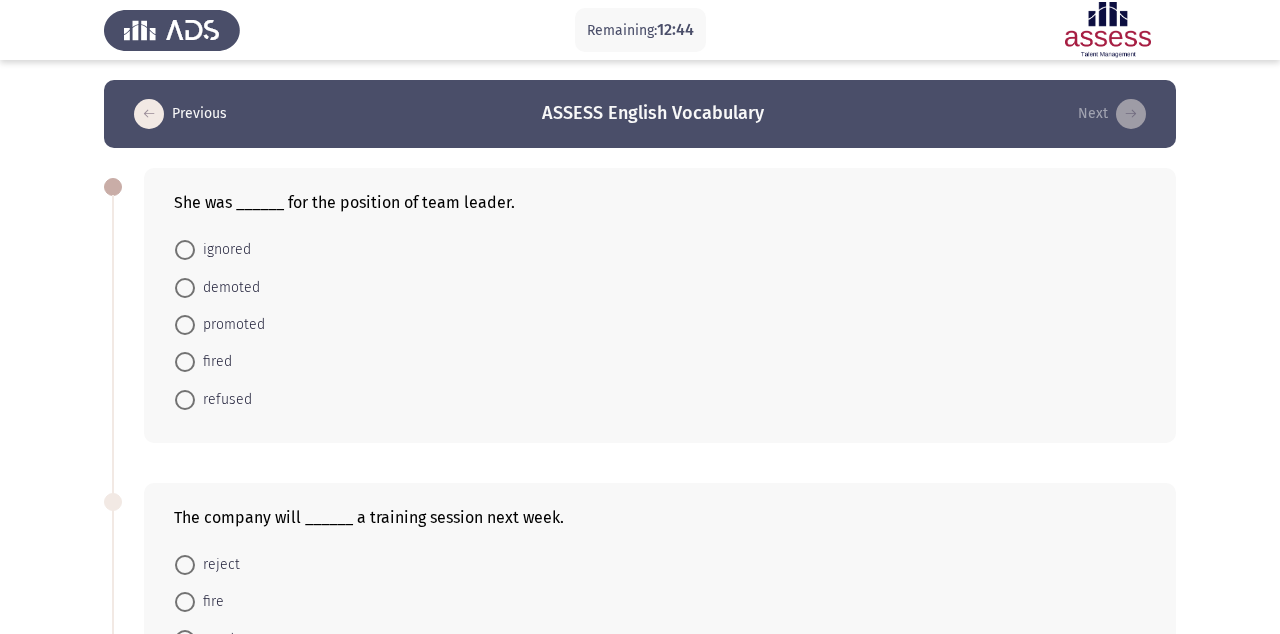 click on "ignored     [PERSON_NAME]     promoted     fired     refused" 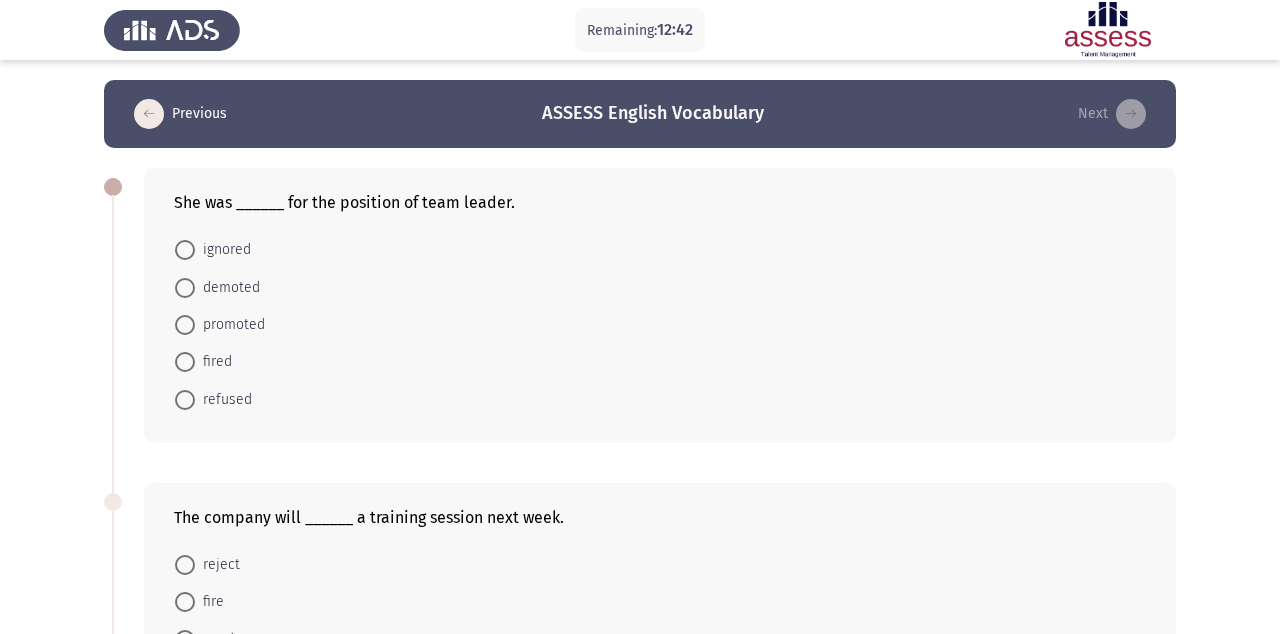 click on "demoted" at bounding box center [227, 288] 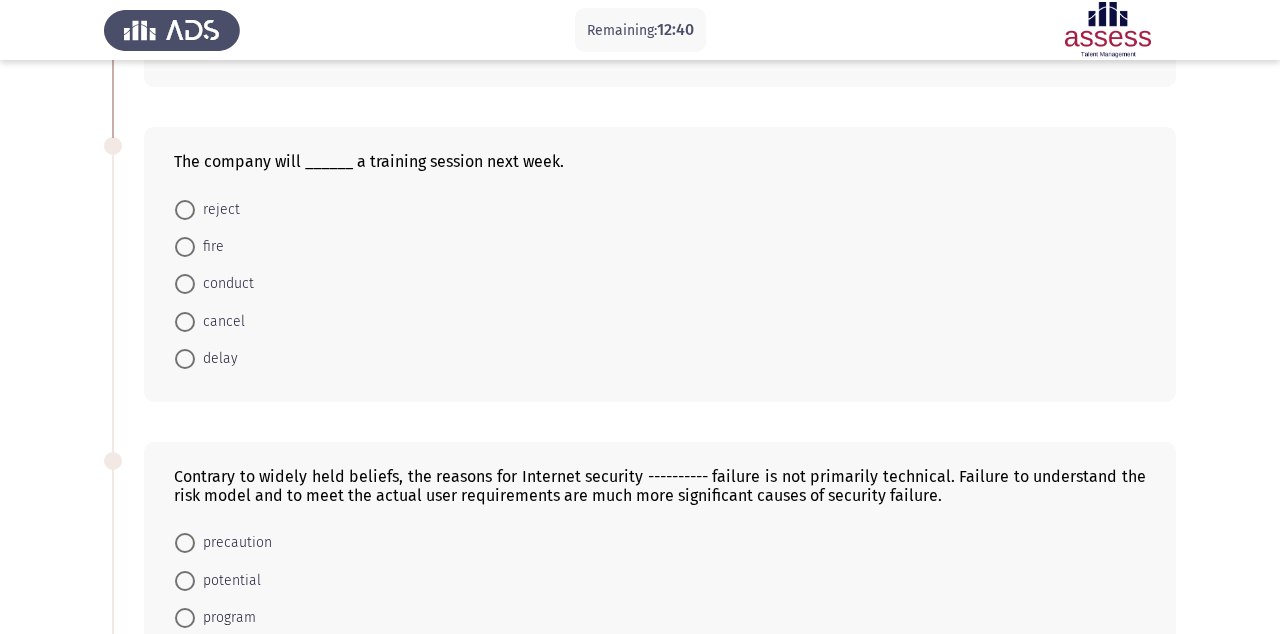 scroll, scrollTop: 359, scrollLeft: 0, axis: vertical 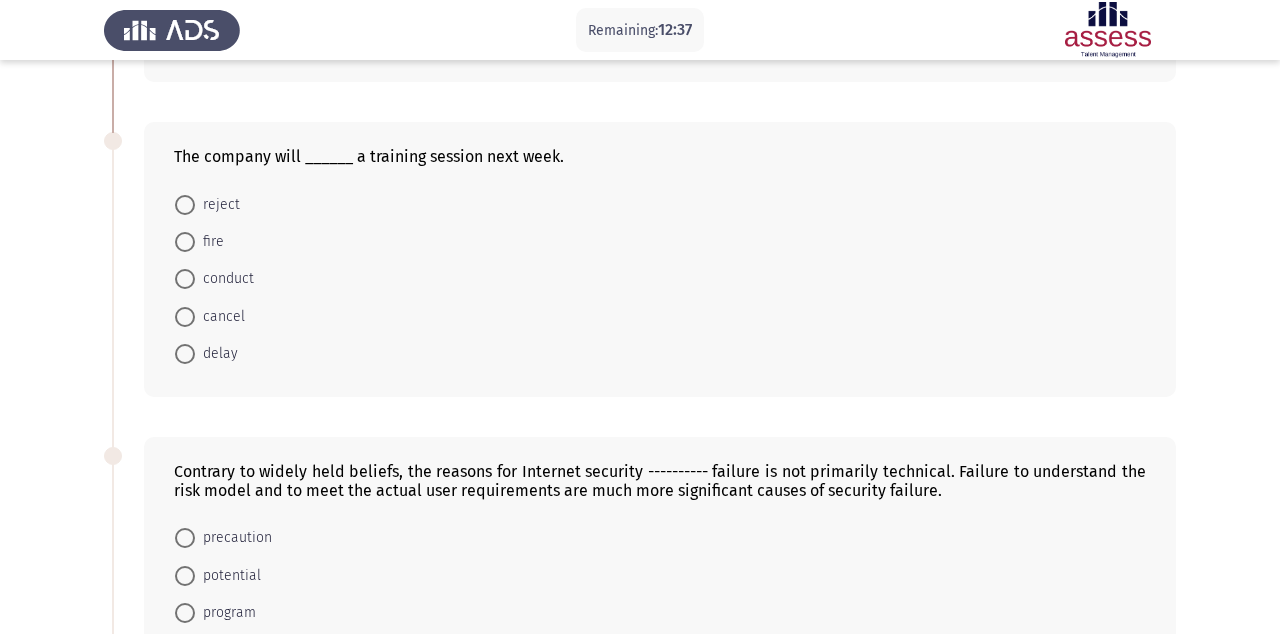click on "conduct" at bounding box center (224, 279) 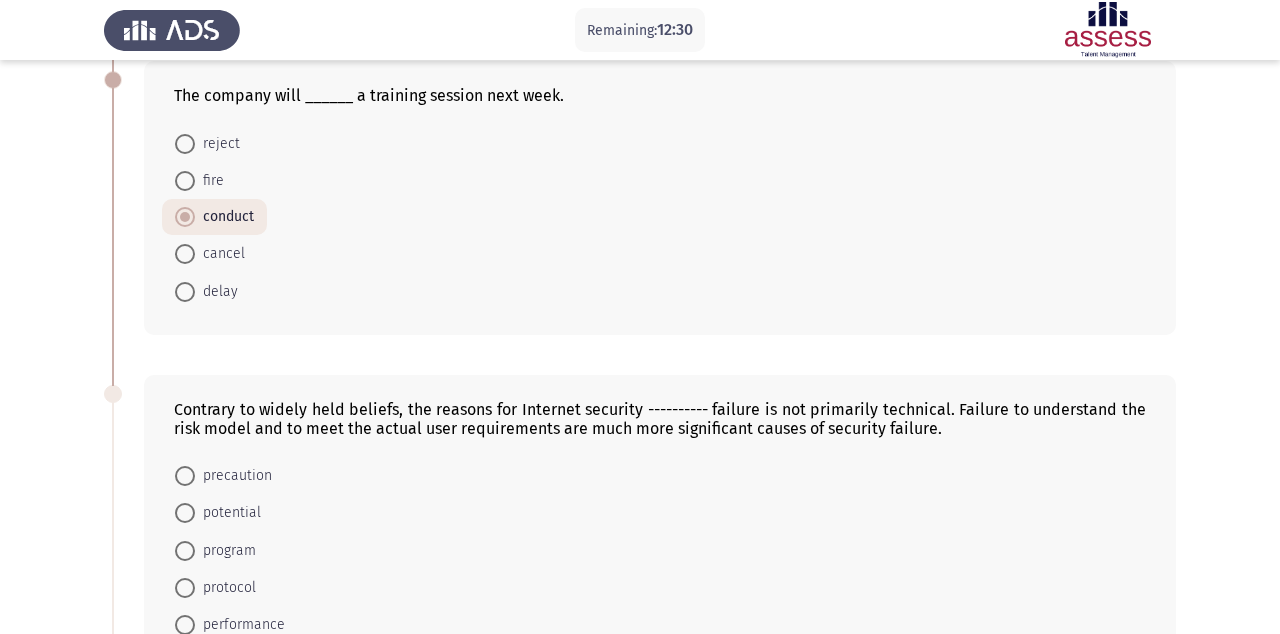 scroll, scrollTop: 418, scrollLeft: 0, axis: vertical 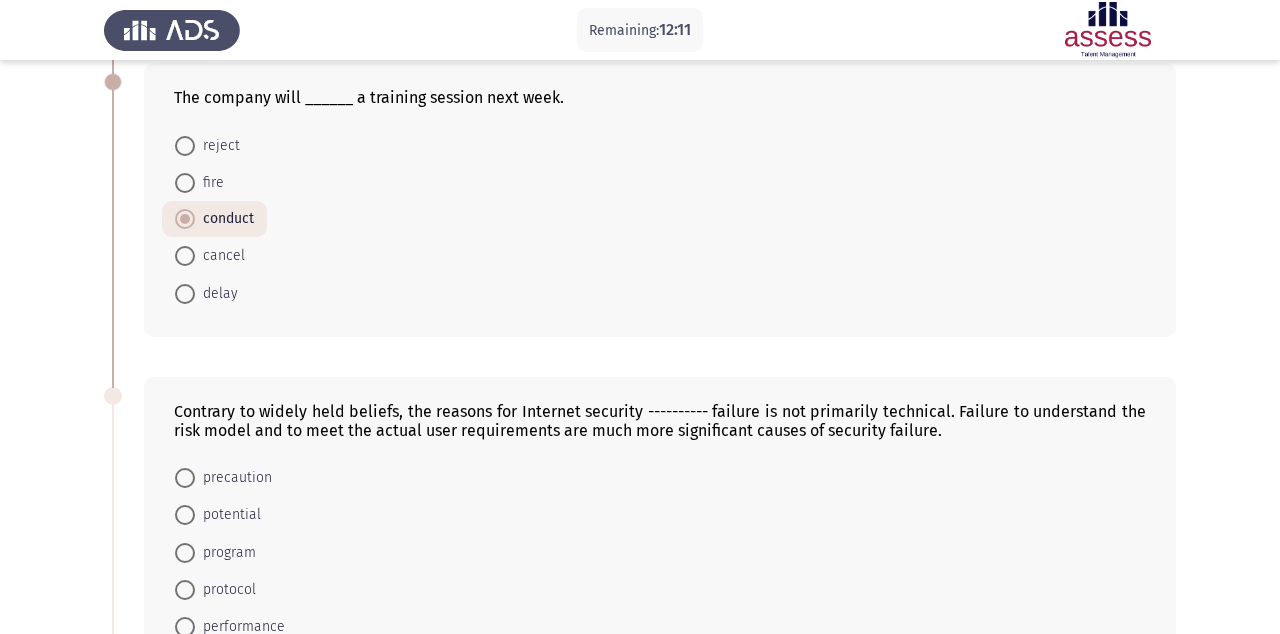click on "precaution     potential     program     protocol     performance" 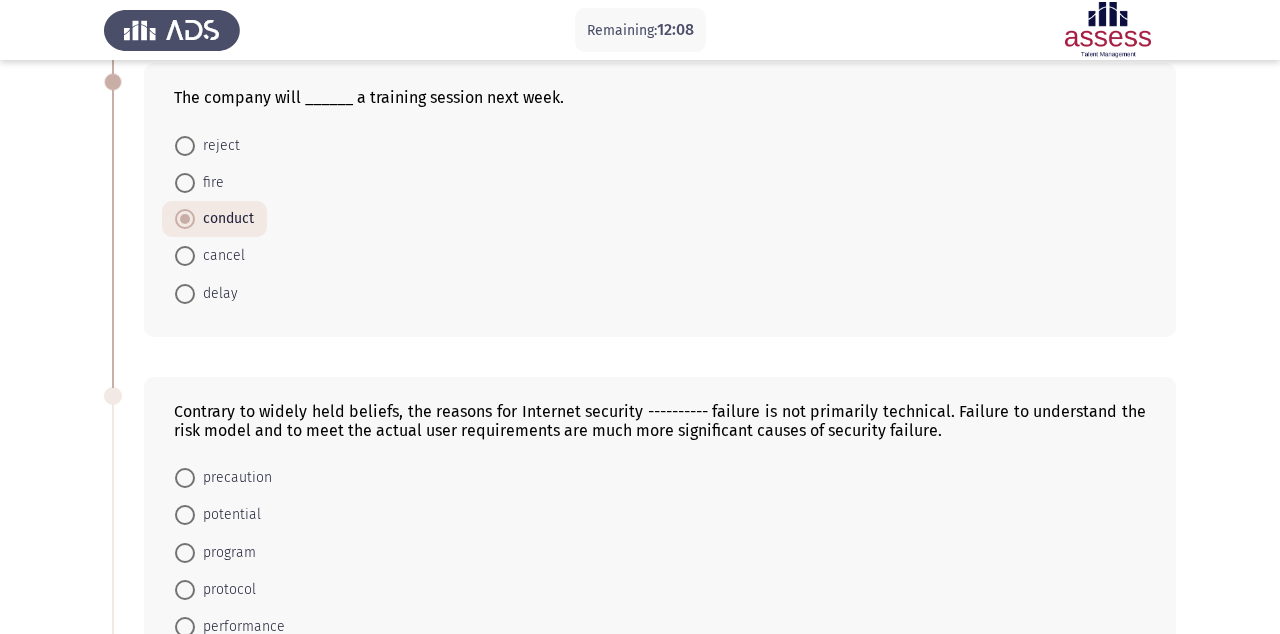 click on "program" at bounding box center (225, 553) 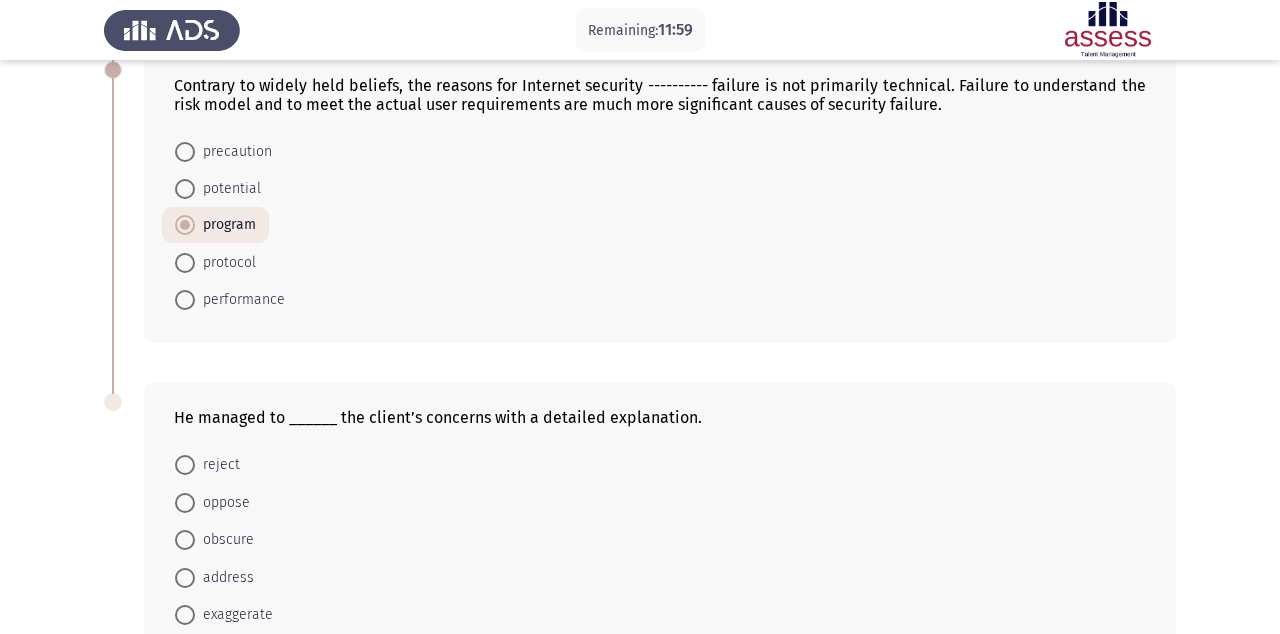 scroll, scrollTop: 746, scrollLeft: 0, axis: vertical 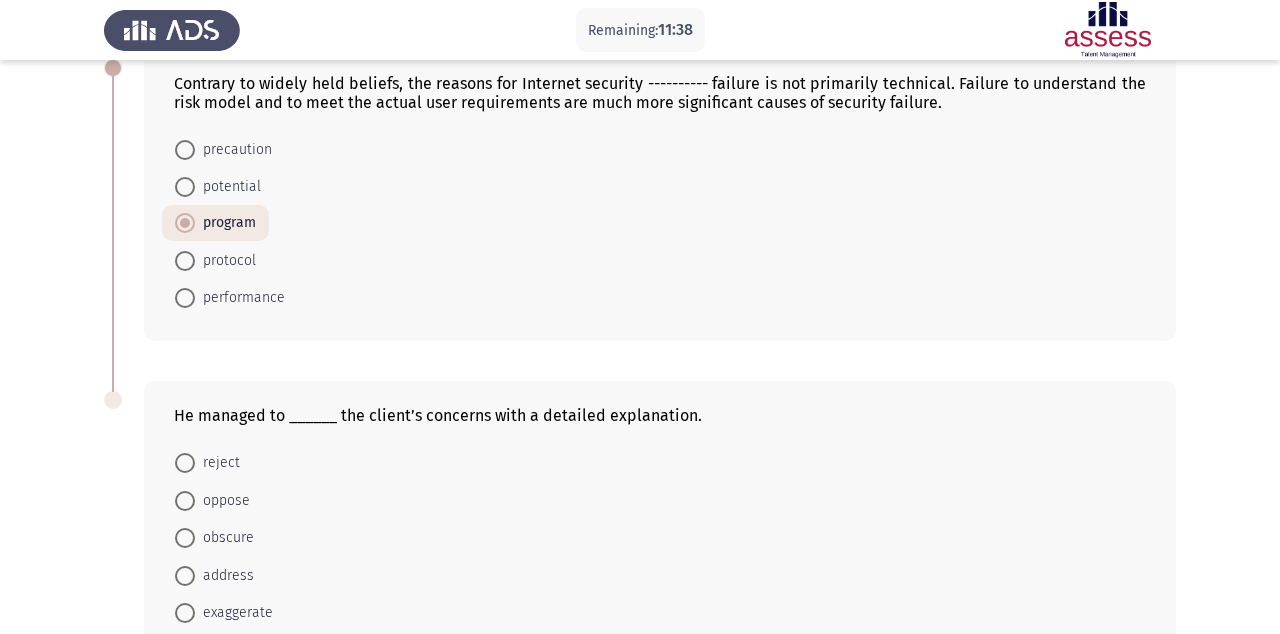 click on "reject     oppose     obscure     address     exaggerate" 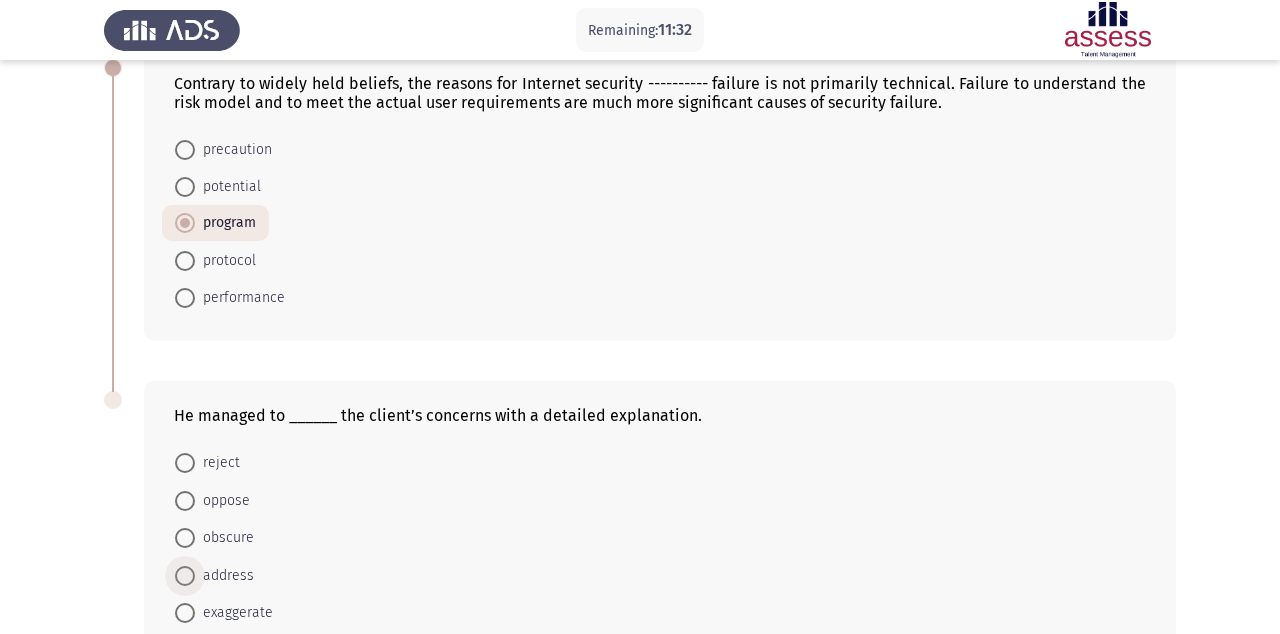 click on "address" at bounding box center [224, 576] 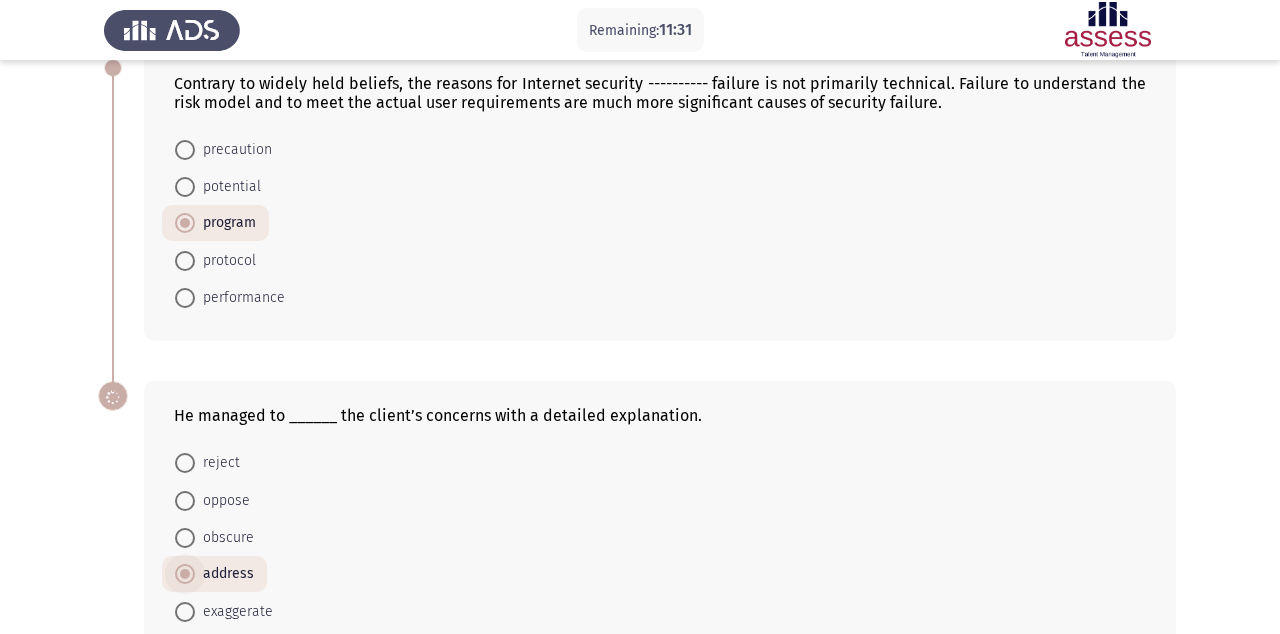click on "Next" 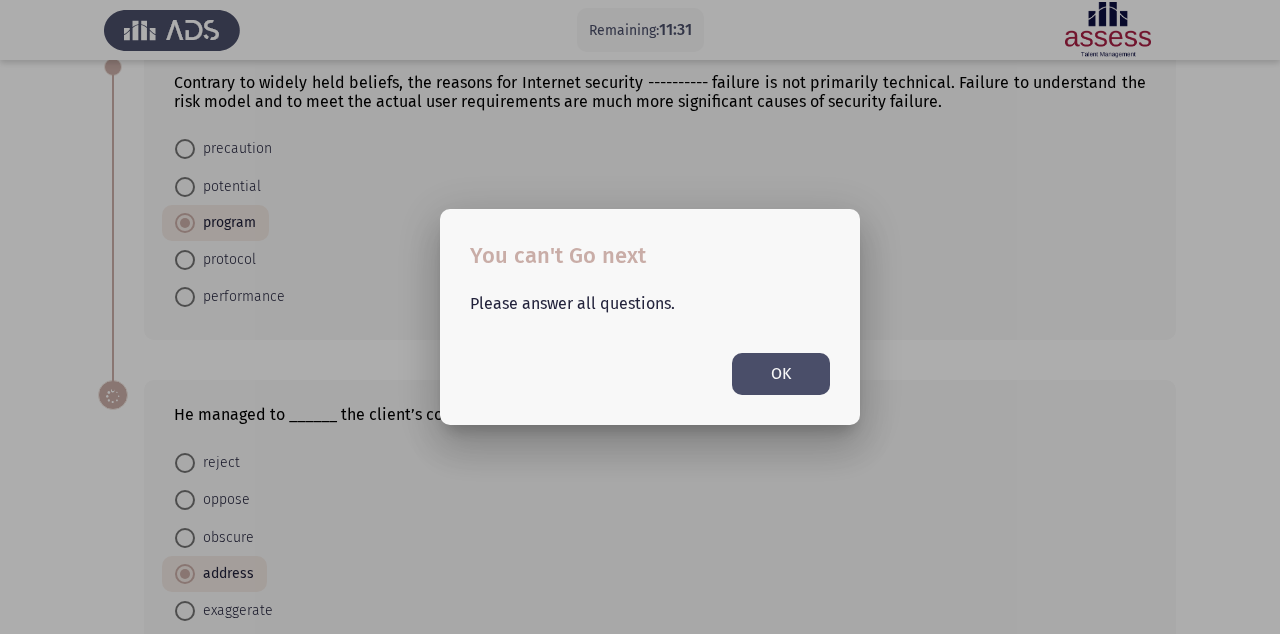 scroll, scrollTop: 0, scrollLeft: 0, axis: both 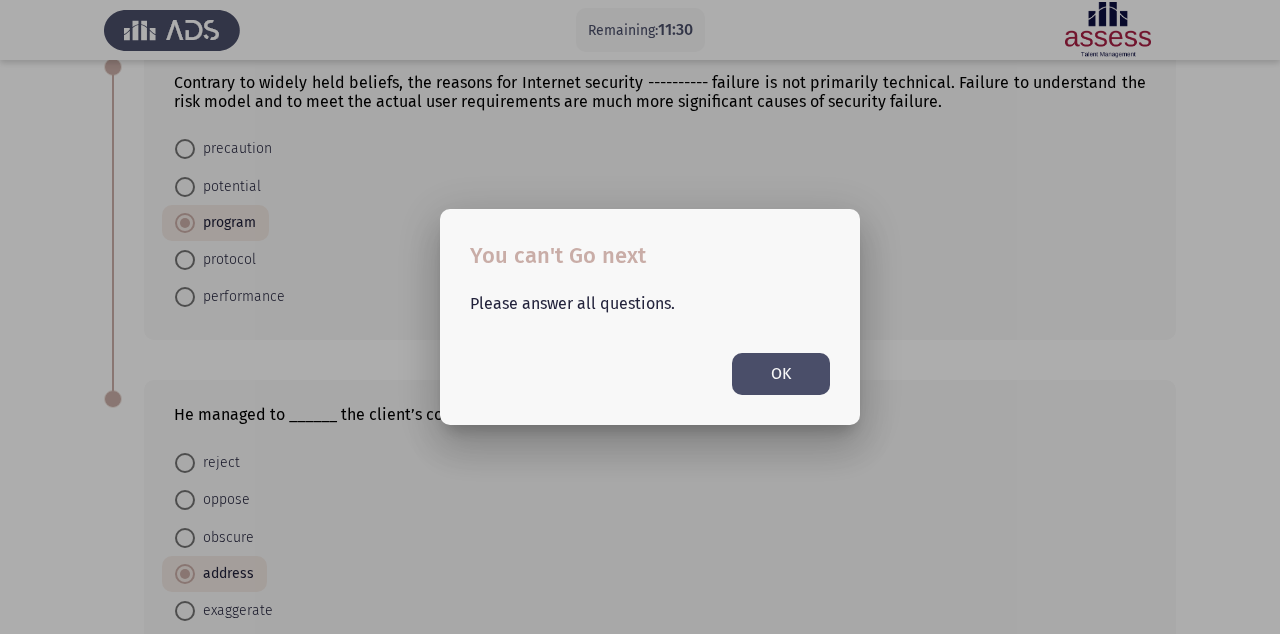 click on "OK" at bounding box center [781, 373] 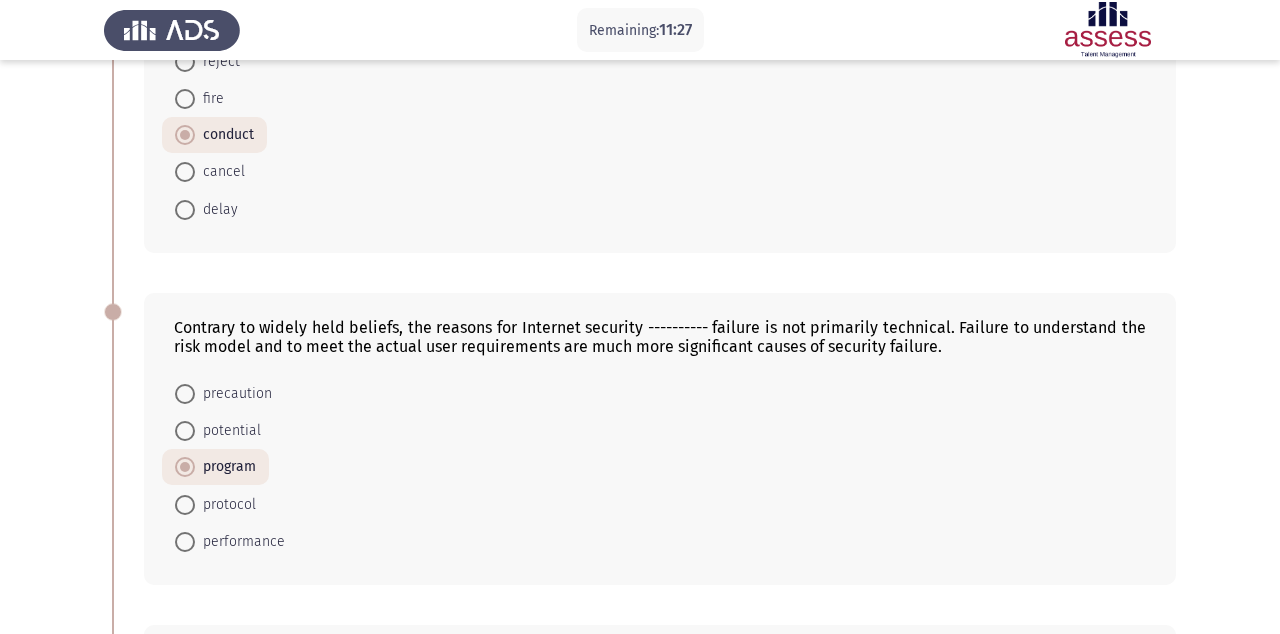 scroll, scrollTop: 764, scrollLeft: 0, axis: vertical 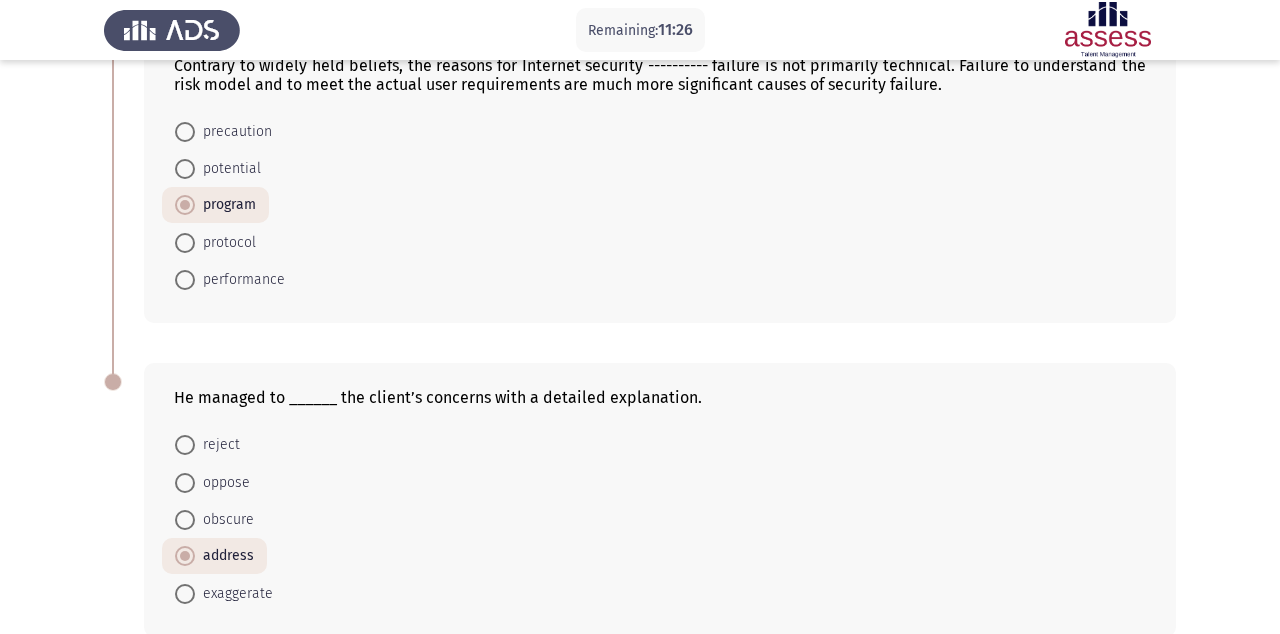 click on "Next" 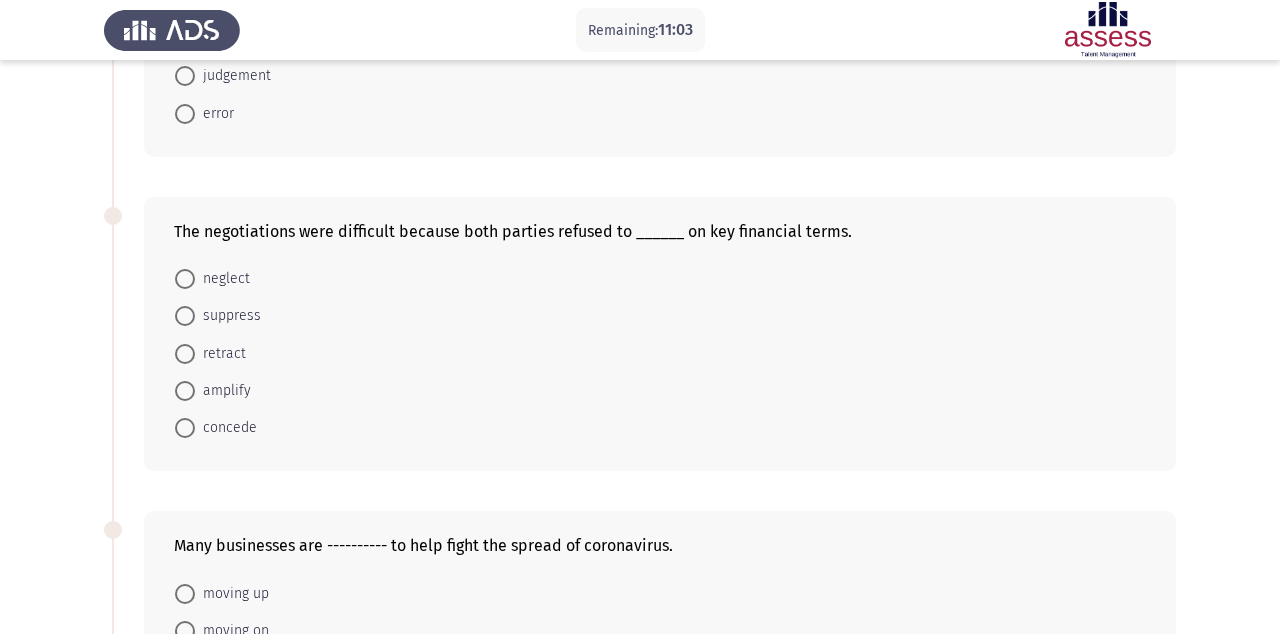 scroll, scrollTop: 0, scrollLeft: 0, axis: both 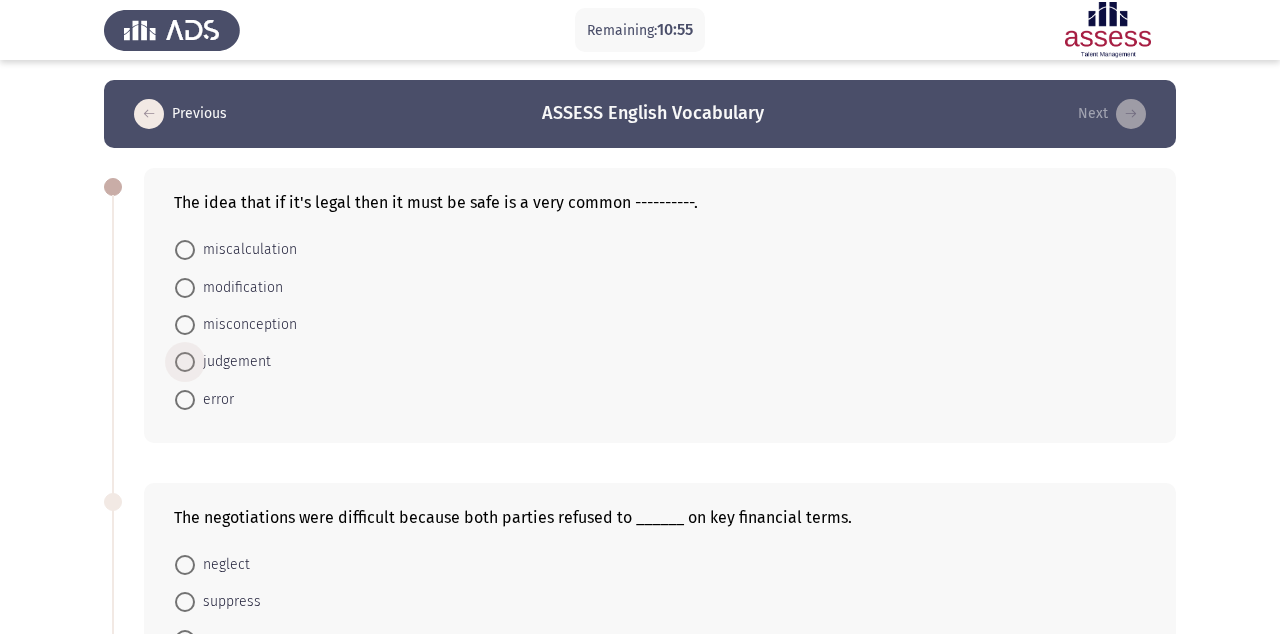 click at bounding box center (185, 362) 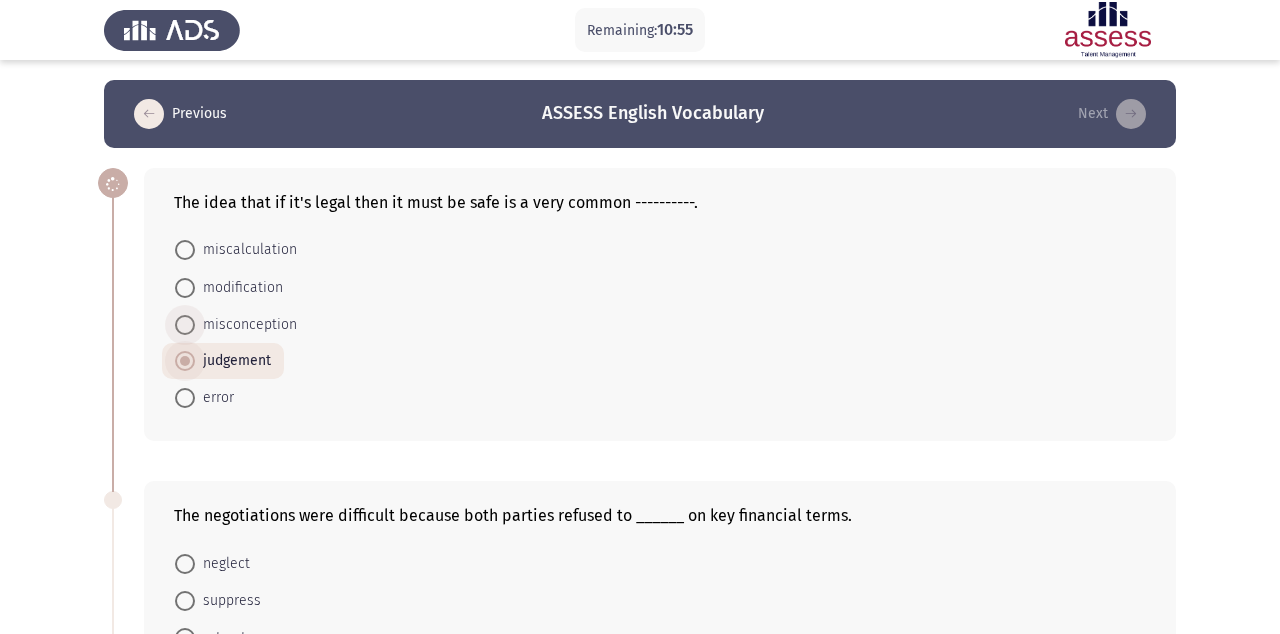 click at bounding box center [185, 325] 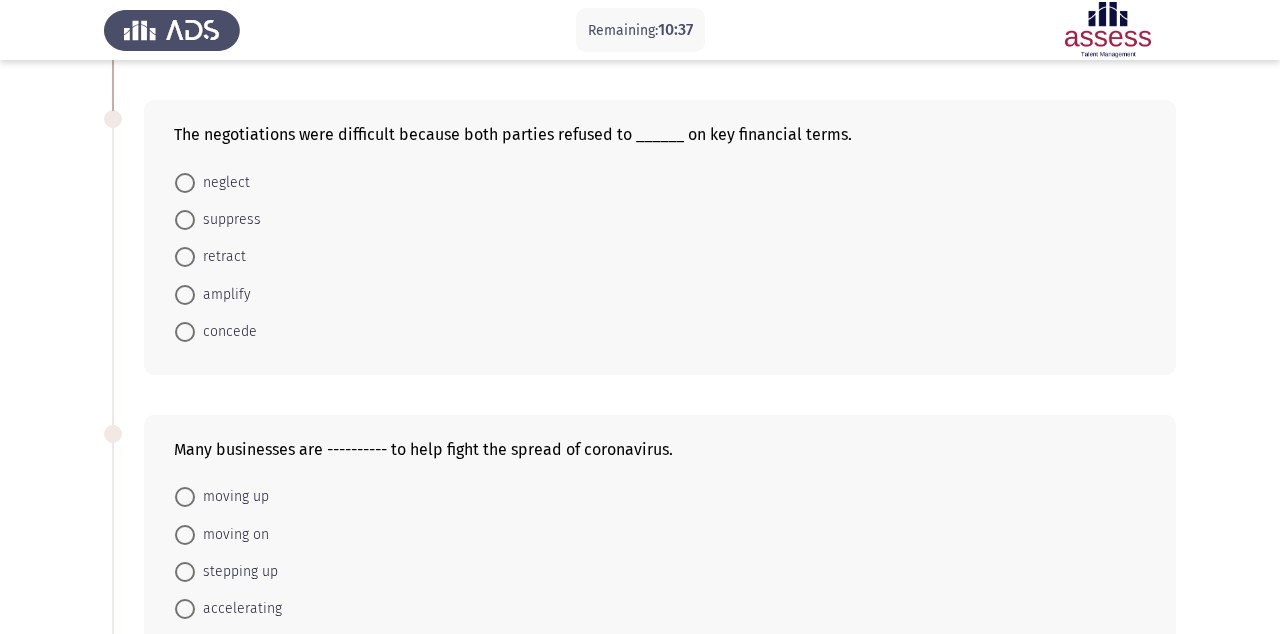 scroll, scrollTop: 415, scrollLeft: 0, axis: vertical 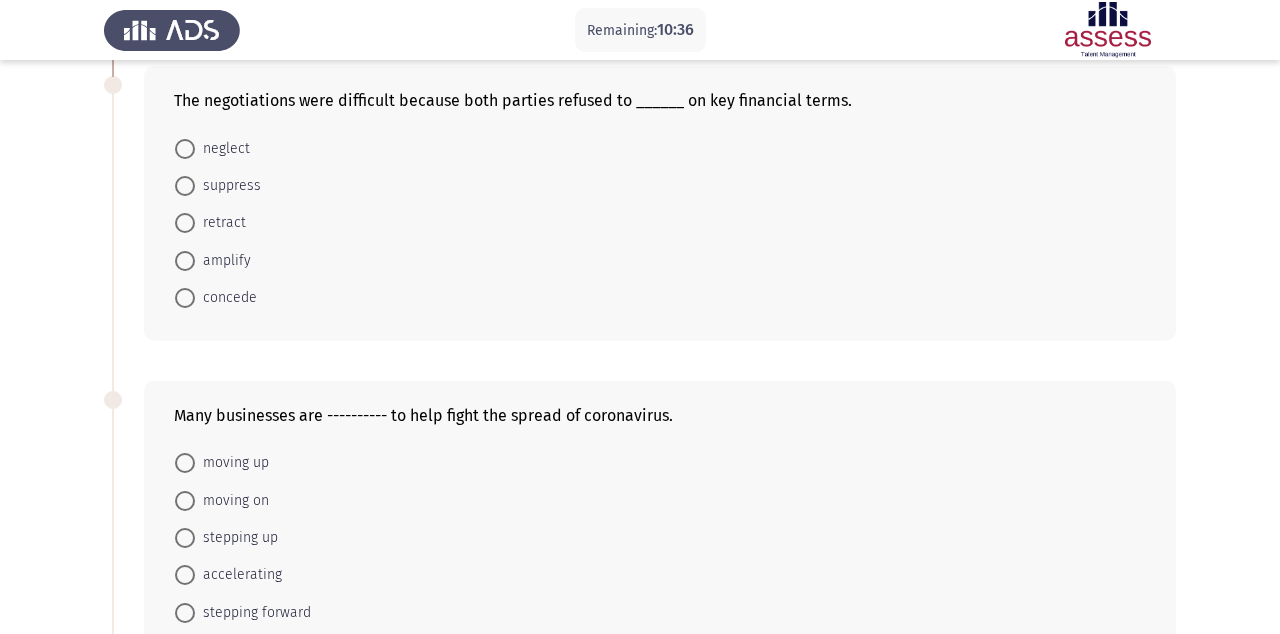 click on "concede" at bounding box center [216, 297] 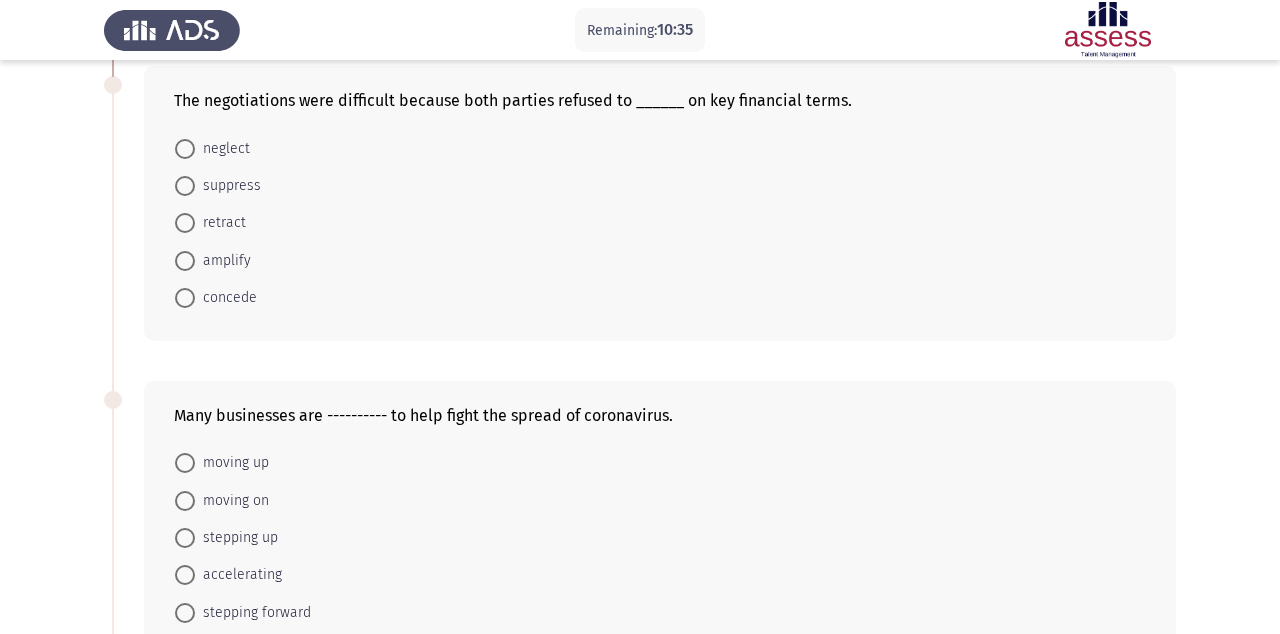 click at bounding box center (185, 261) 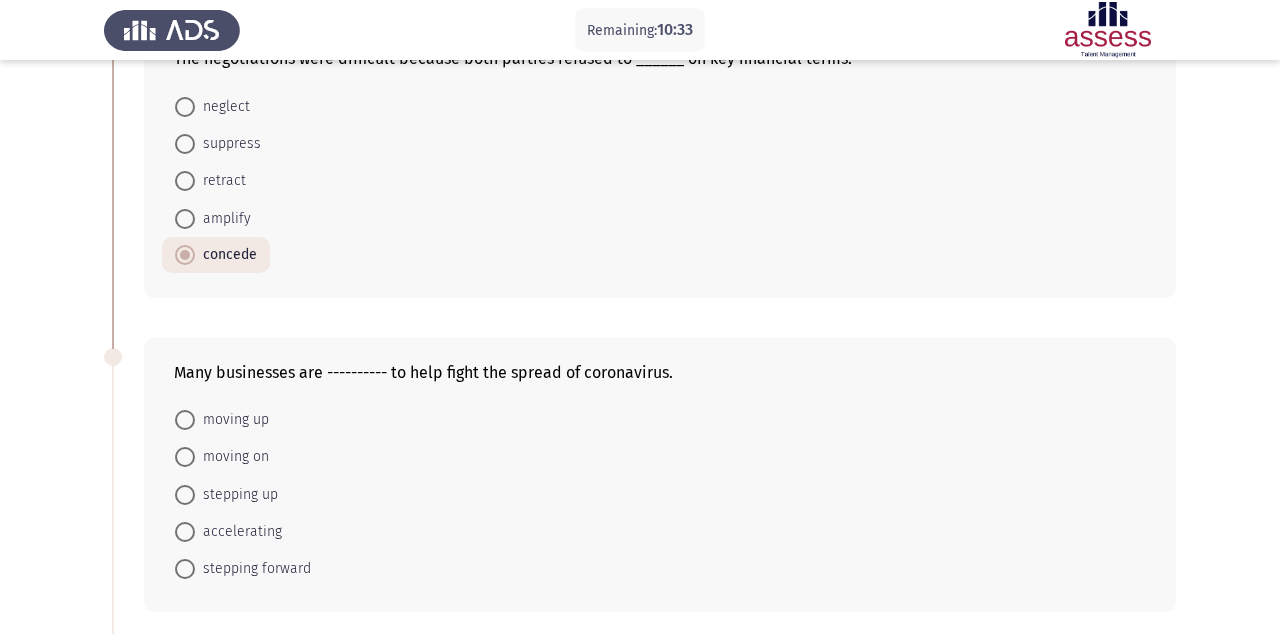 scroll, scrollTop: 478, scrollLeft: 0, axis: vertical 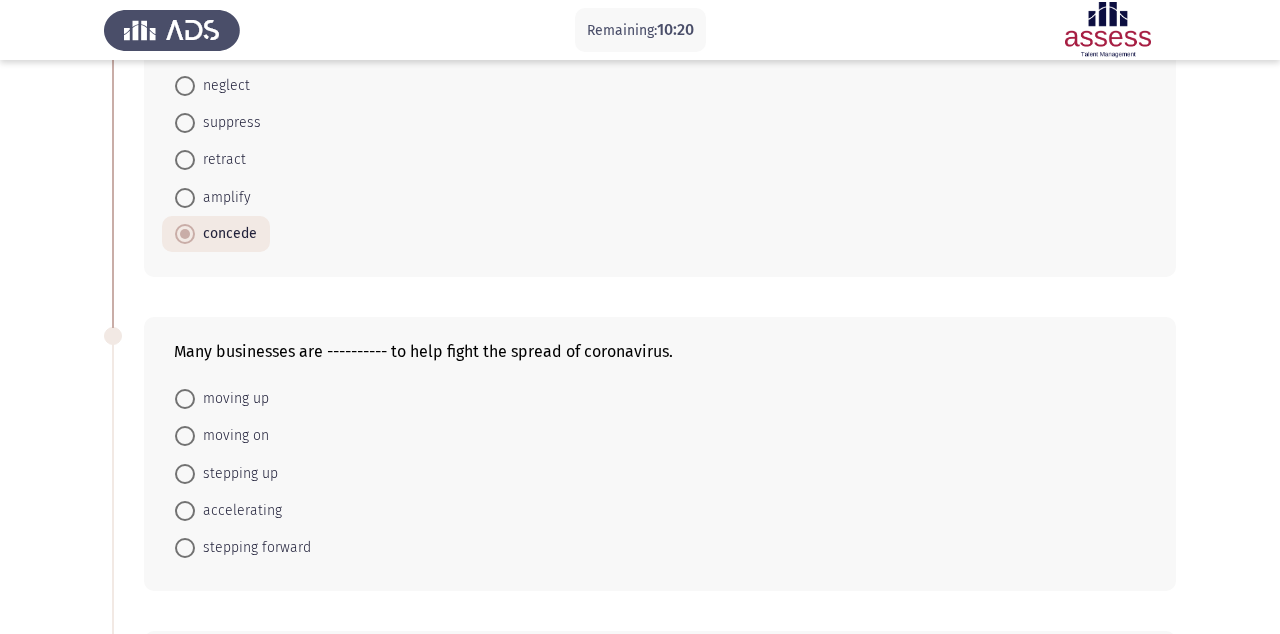 click at bounding box center (185, 548) 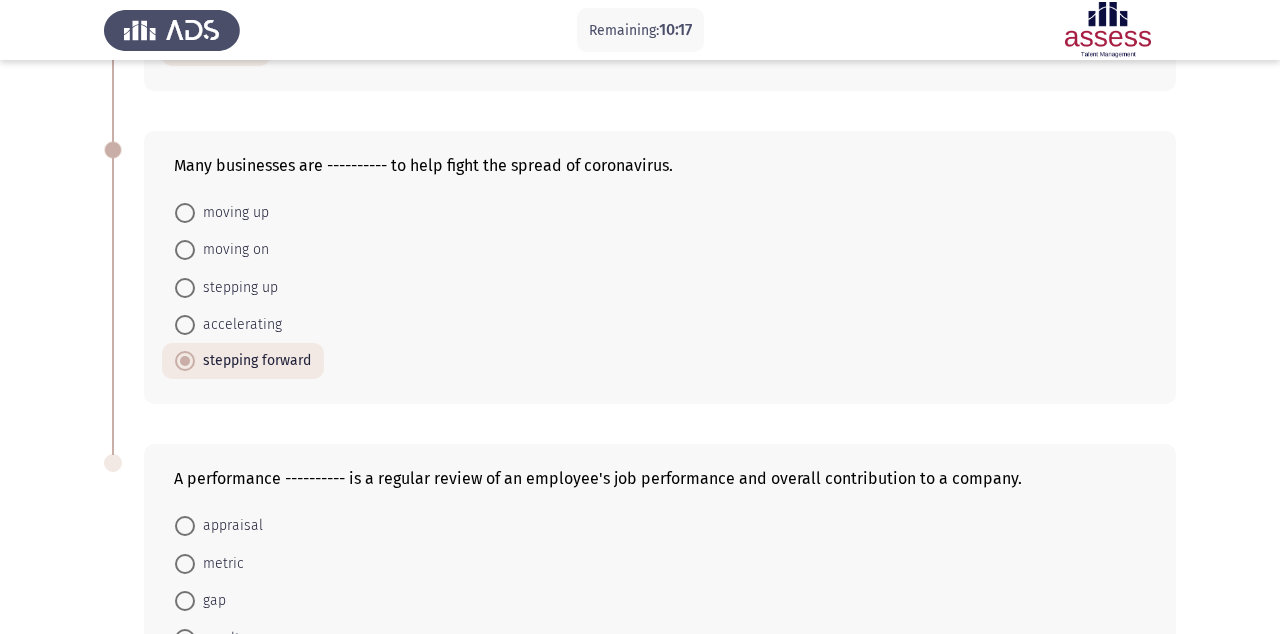 scroll, scrollTop: 747, scrollLeft: 0, axis: vertical 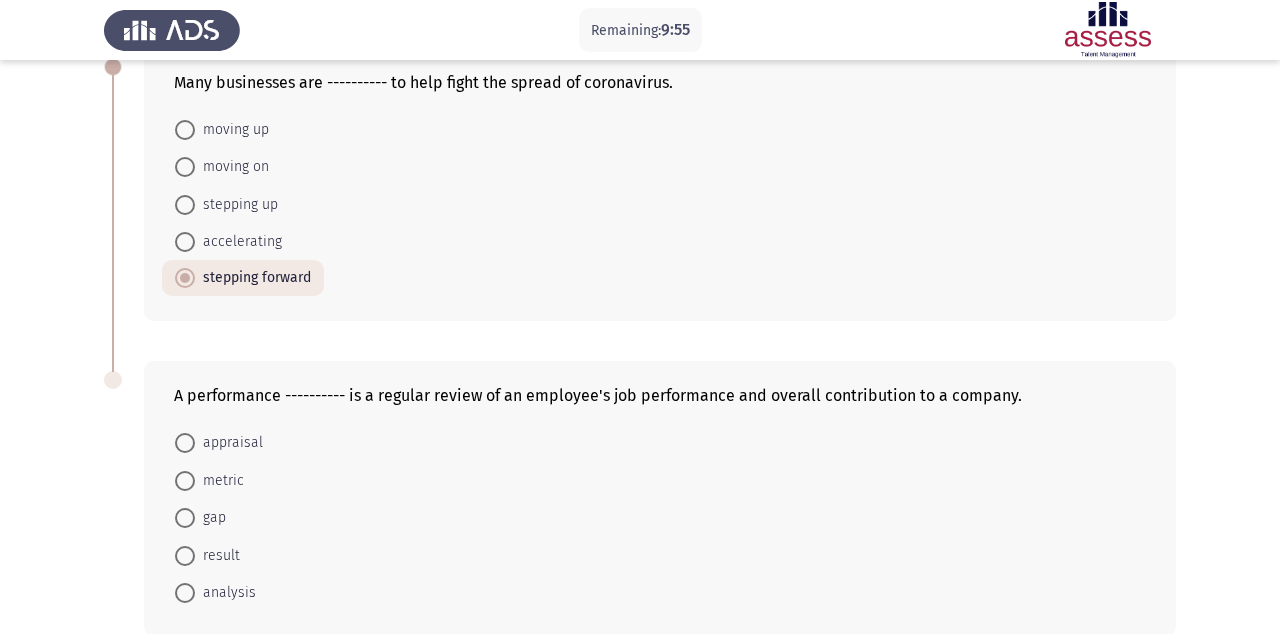 click at bounding box center [185, 518] 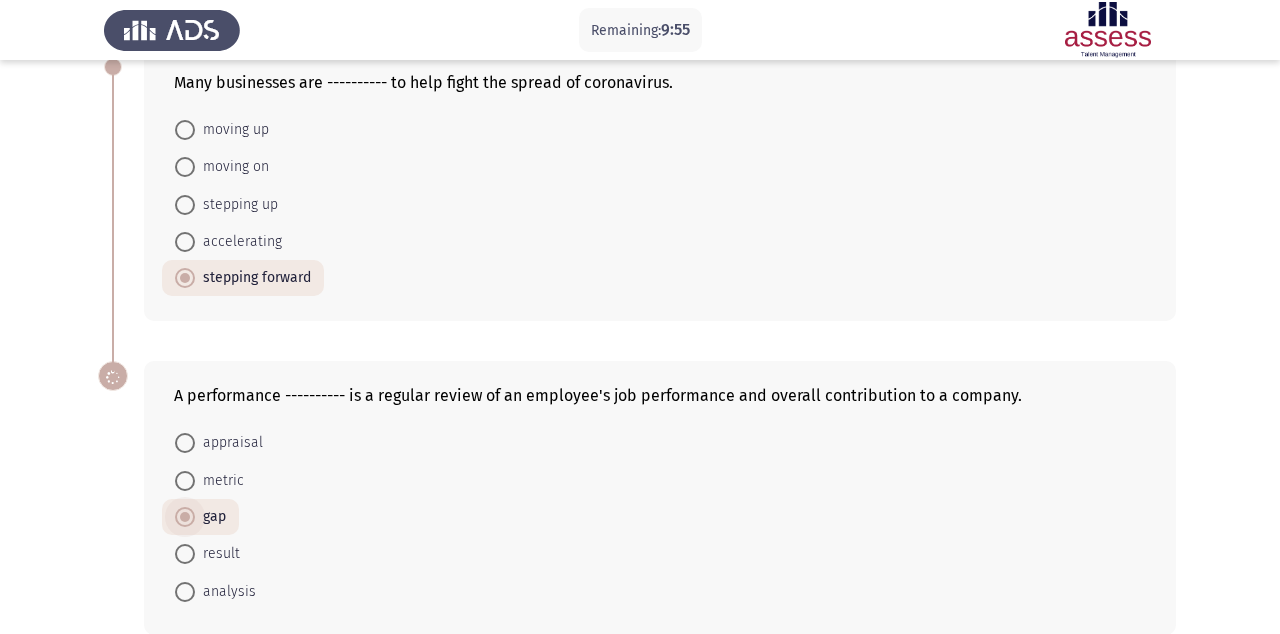 scroll, scrollTop: 746, scrollLeft: 0, axis: vertical 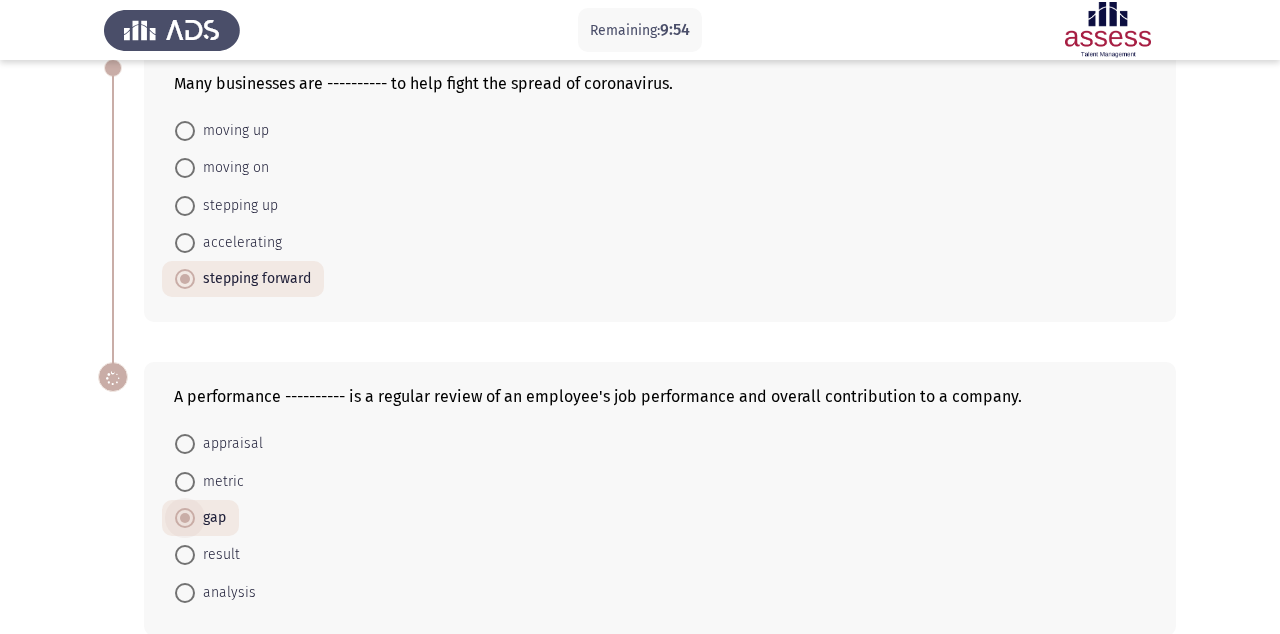 click at bounding box center (185, 593) 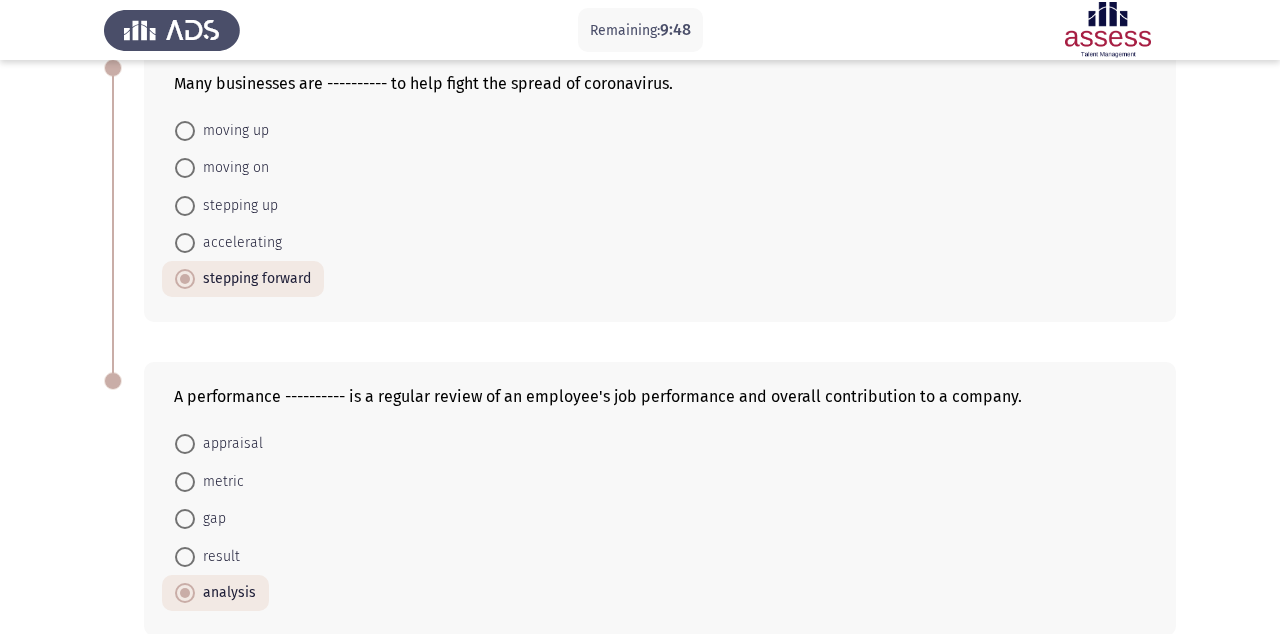 click on "Next" 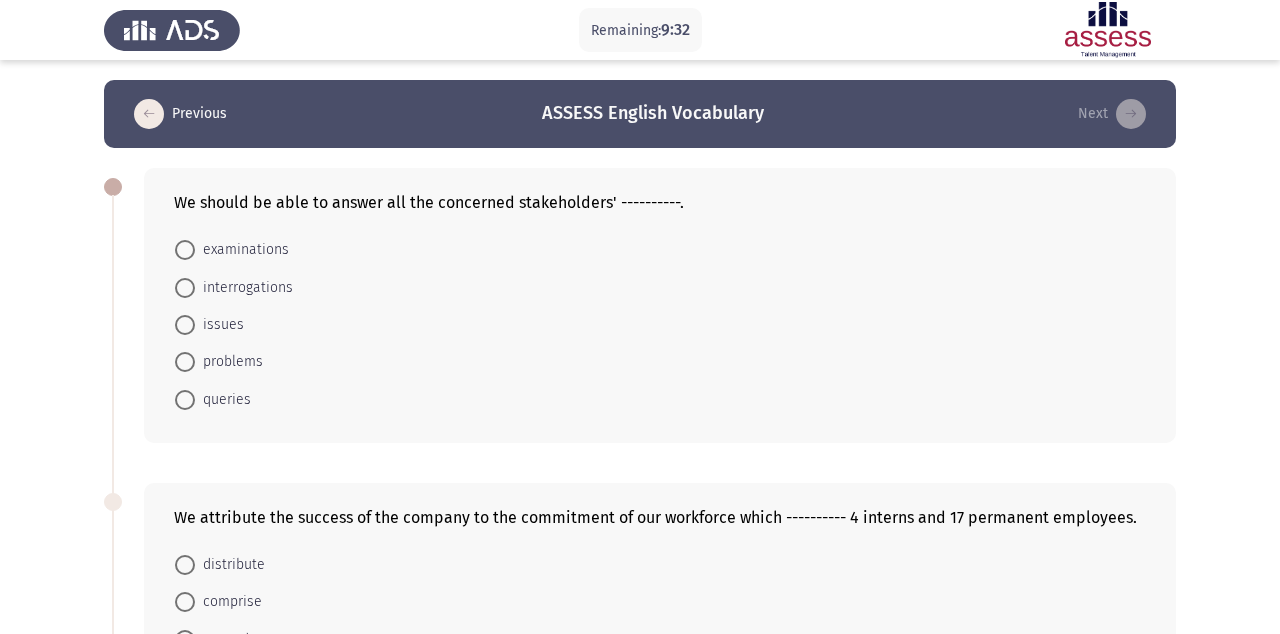 click at bounding box center [185, 400] 